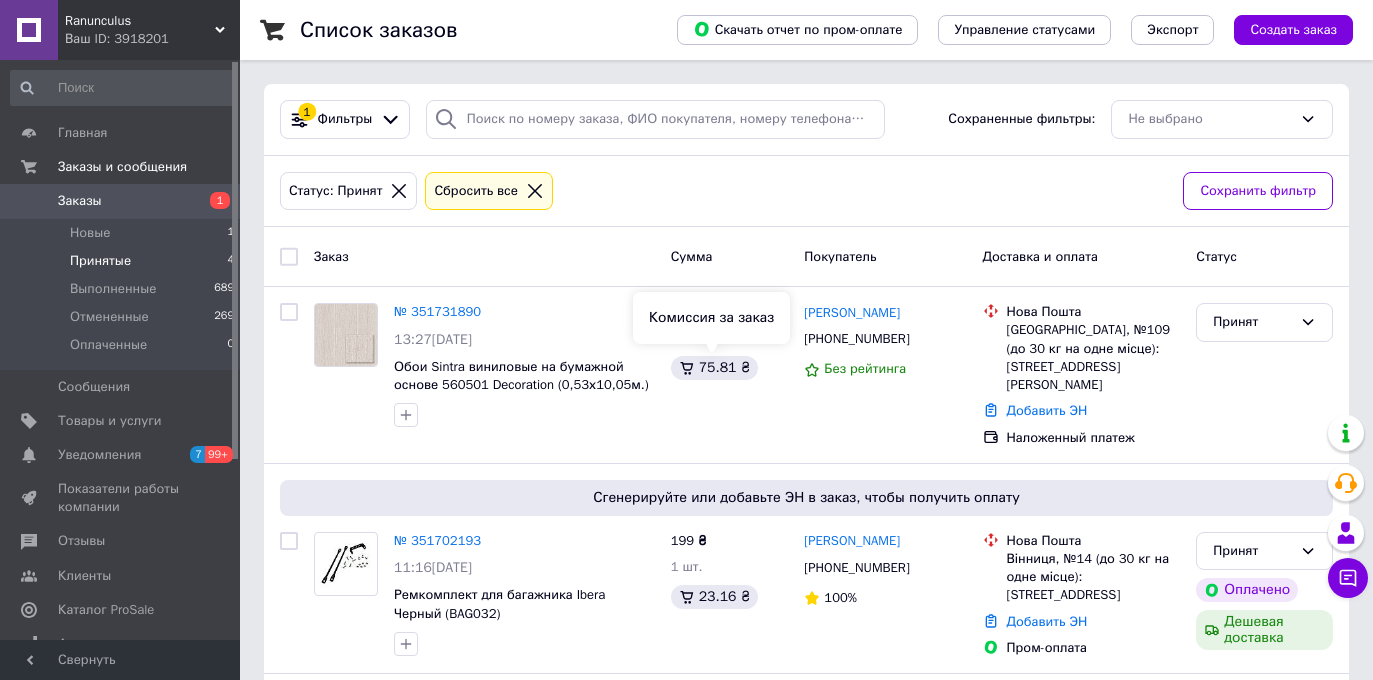 click on "Заказы" at bounding box center (80, 201) 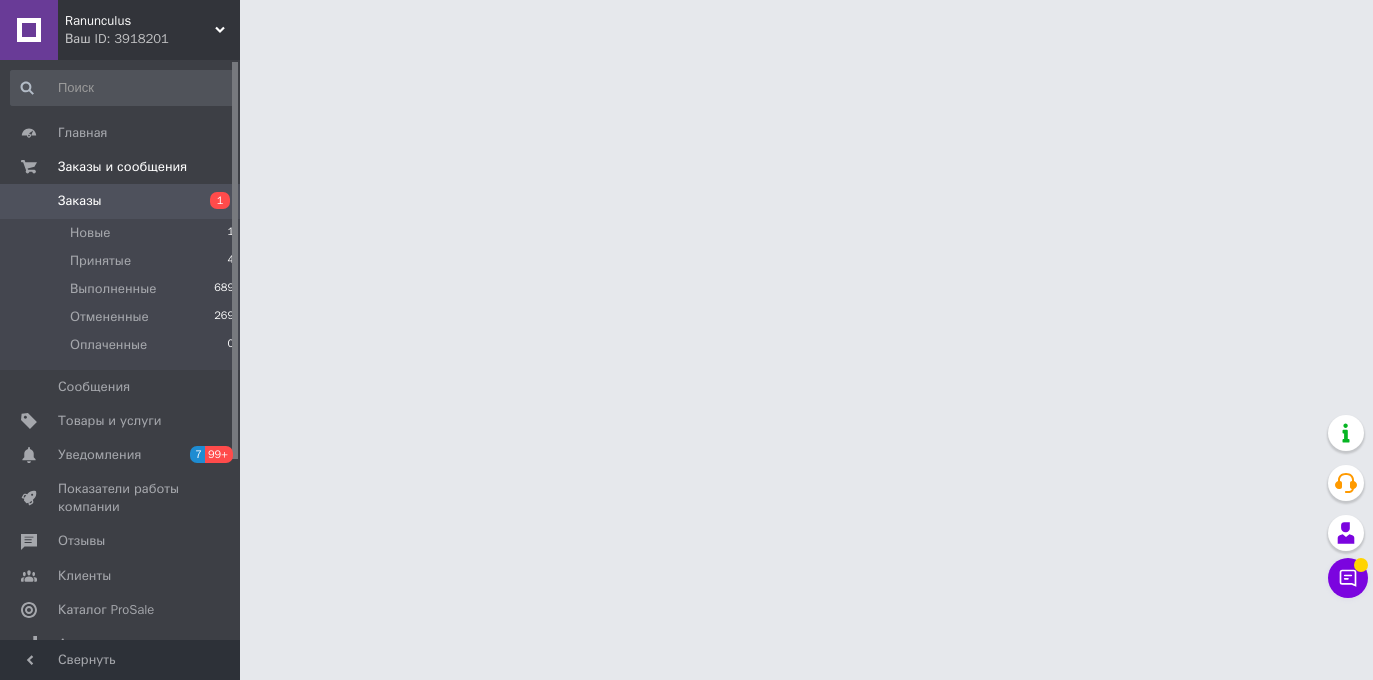 scroll, scrollTop: 0, scrollLeft: 0, axis: both 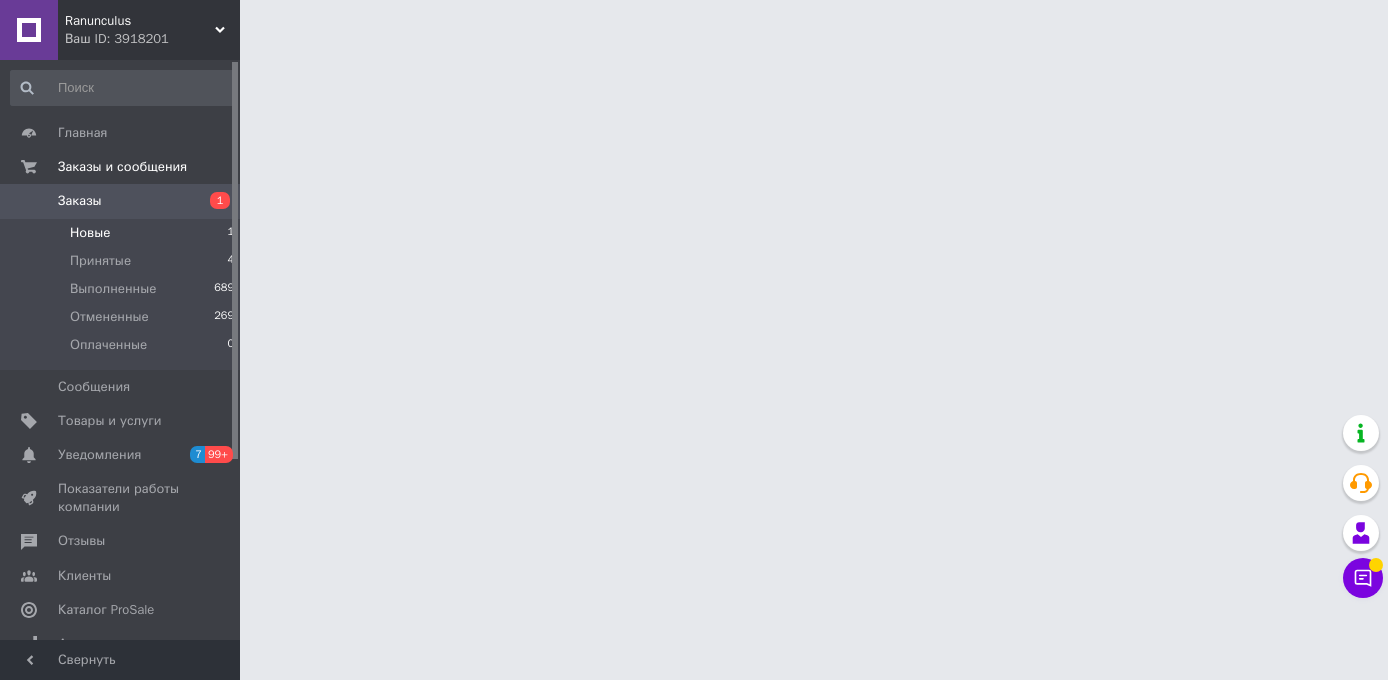 click on "Новые" at bounding box center (90, 233) 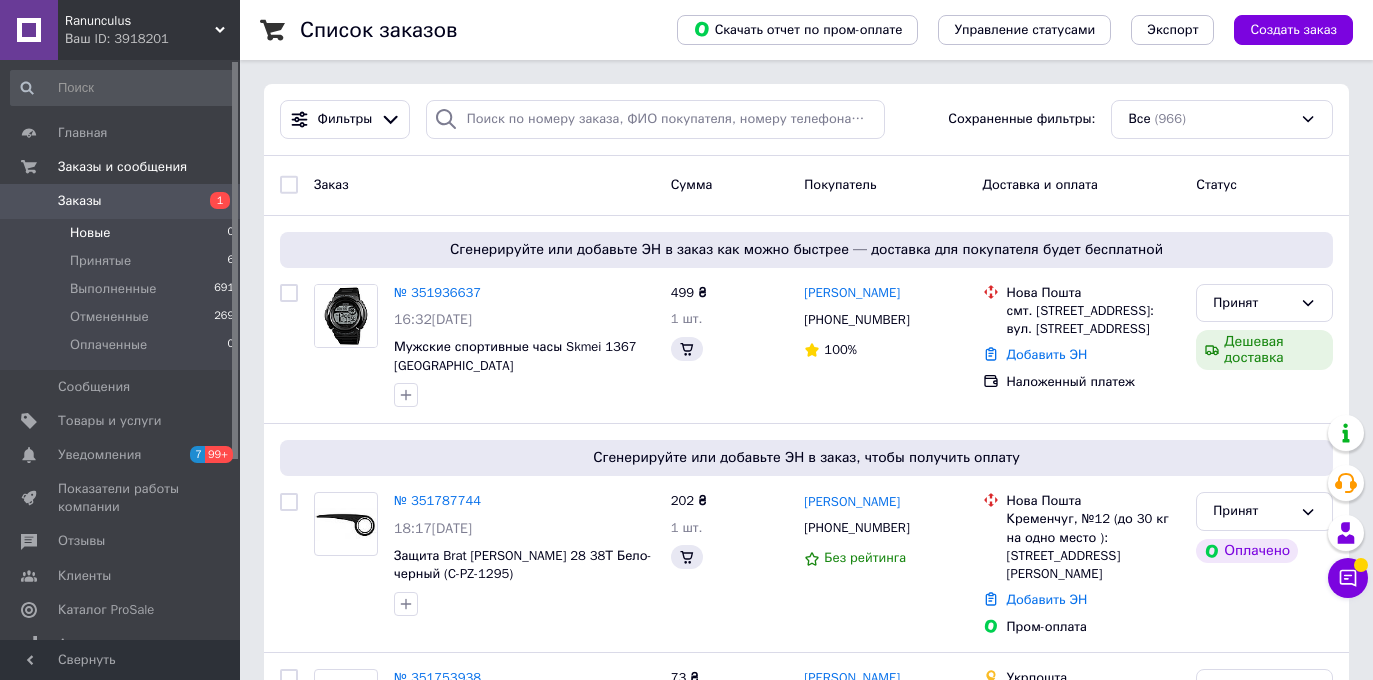 click on "Новые" at bounding box center [90, 233] 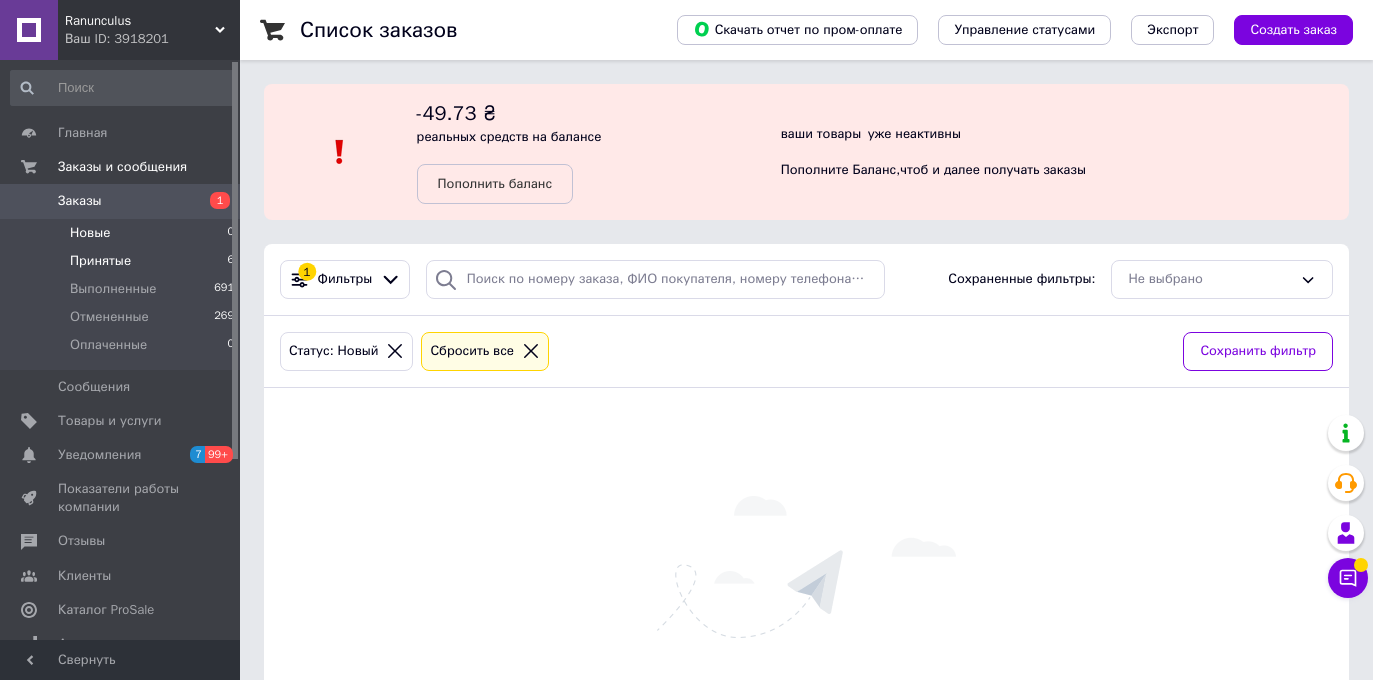 click on "Принятые" at bounding box center (100, 261) 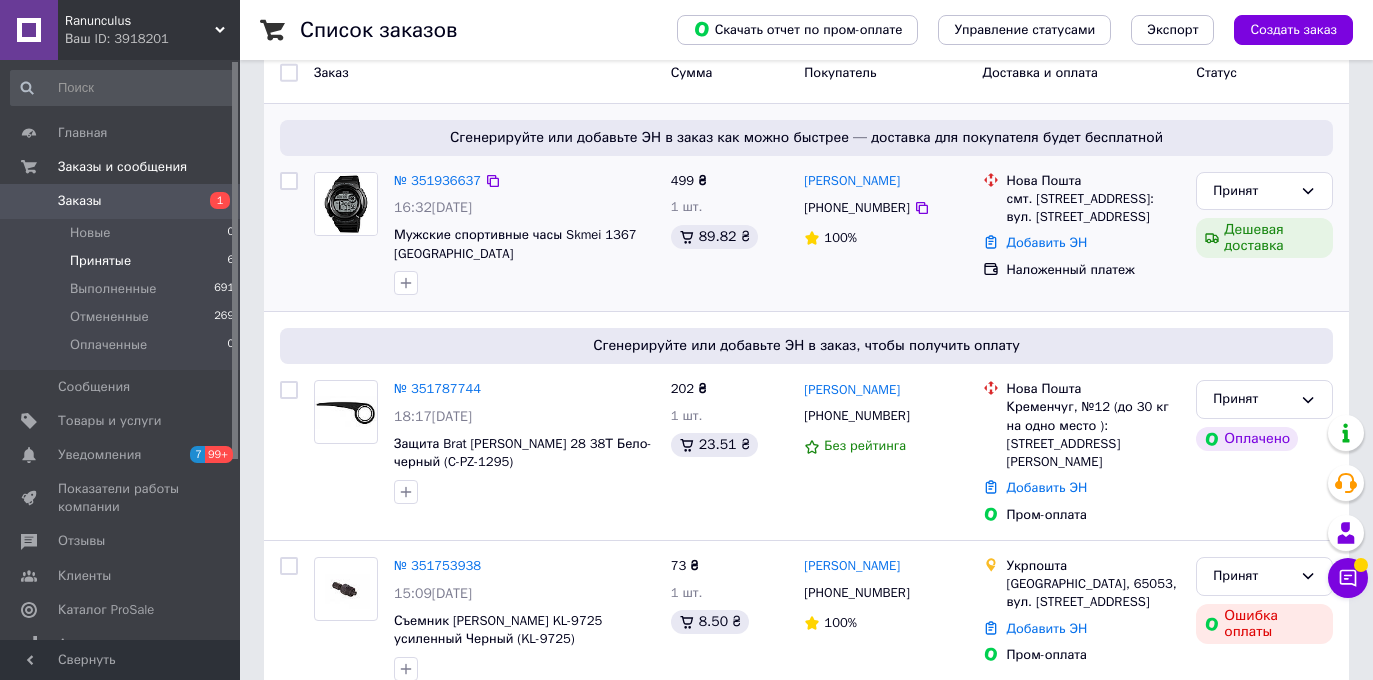 scroll, scrollTop: 350, scrollLeft: 0, axis: vertical 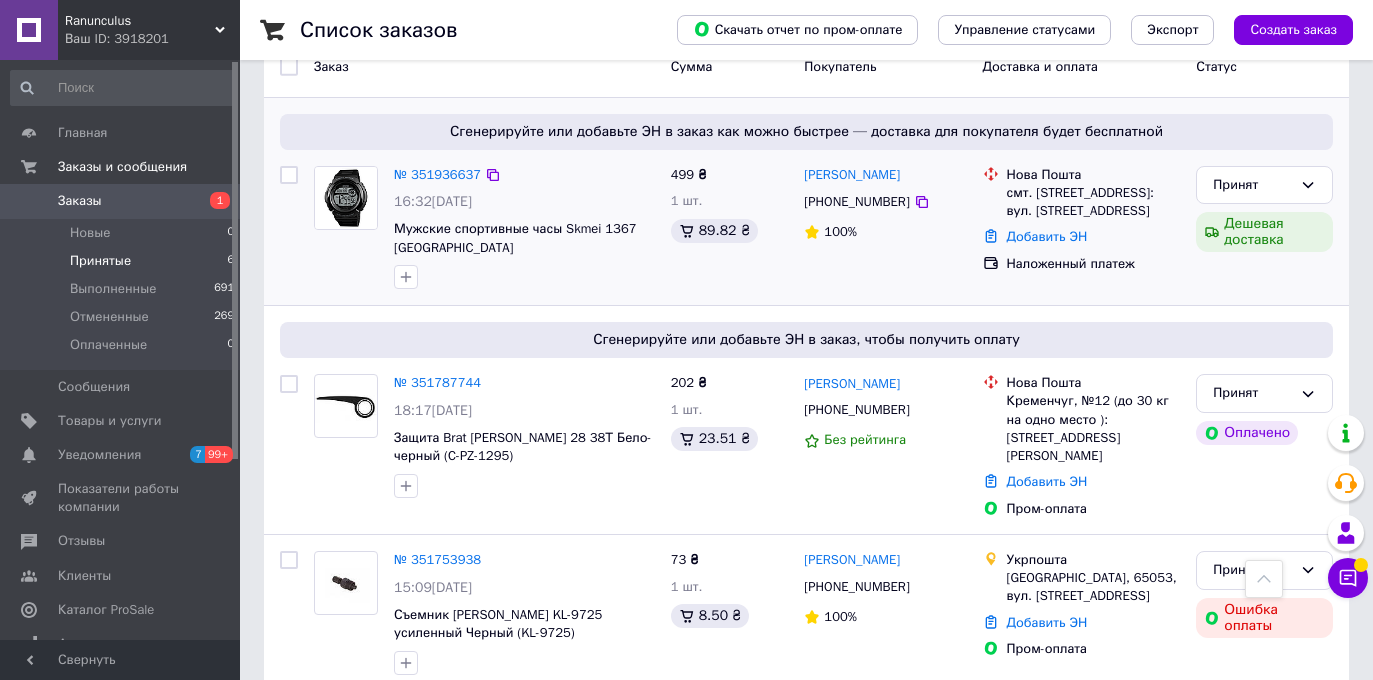 click on "Добавить ЭН" at bounding box center [1047, 236] 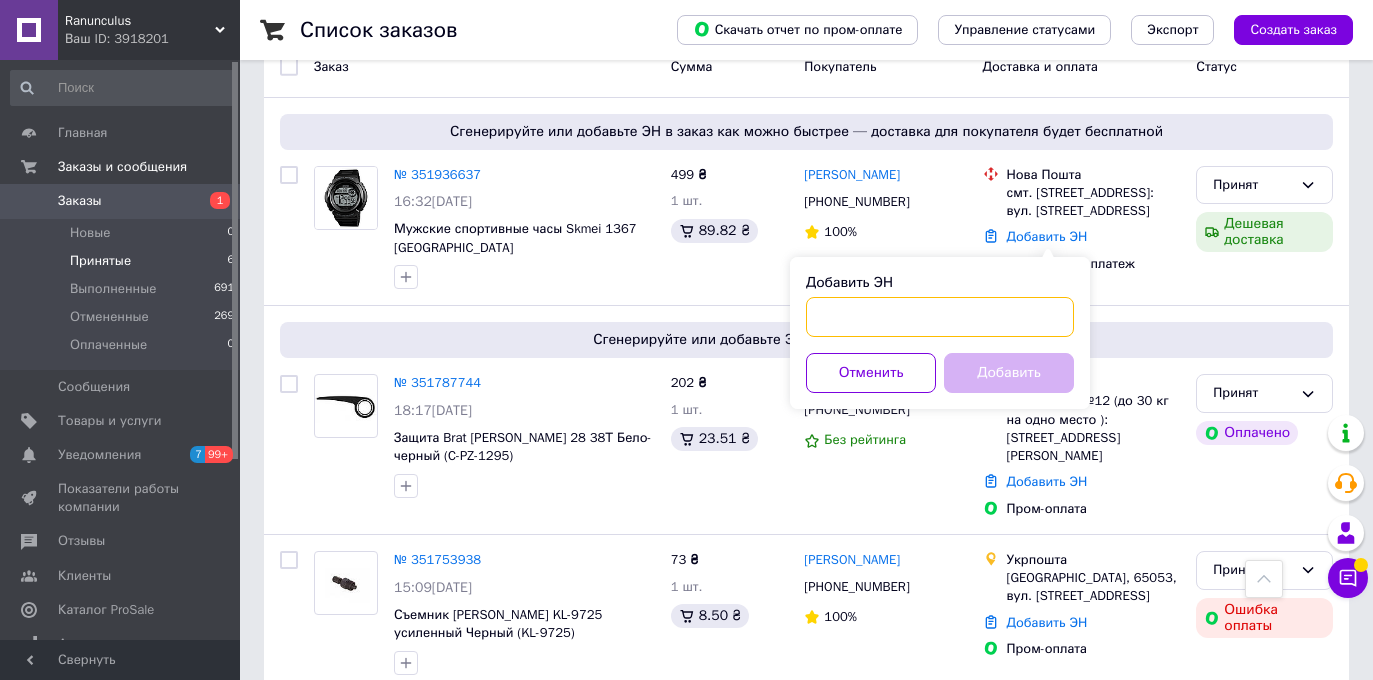 click on "Добавить ЭН" at bounding box center (940, 317) 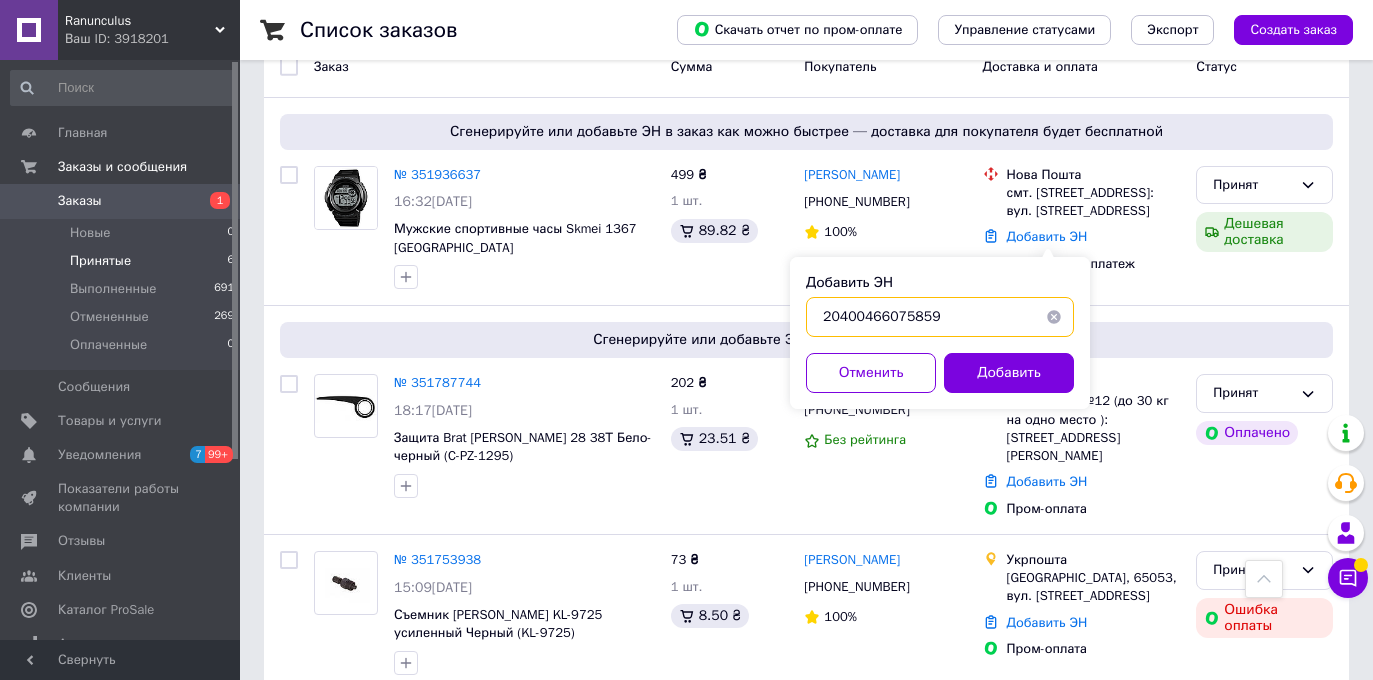 type on "20400466075859" 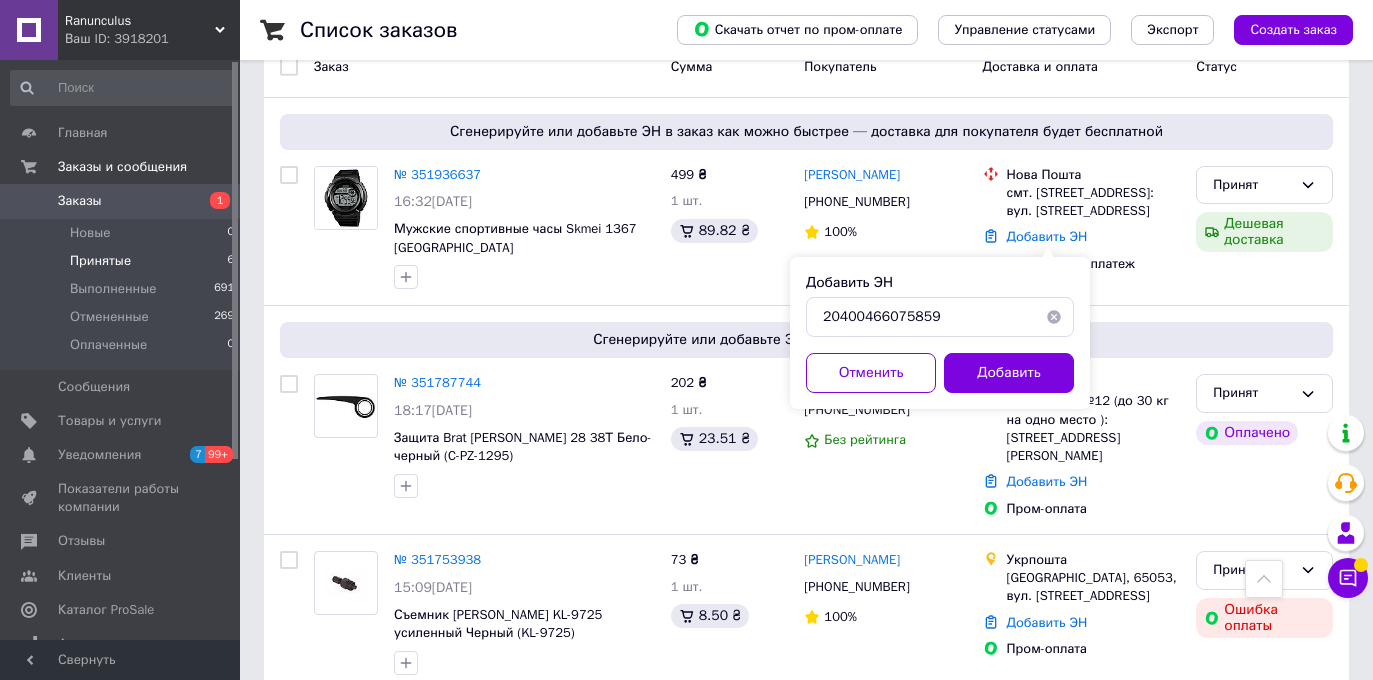 click on "Добавить" at bounding box center (1009, 373) 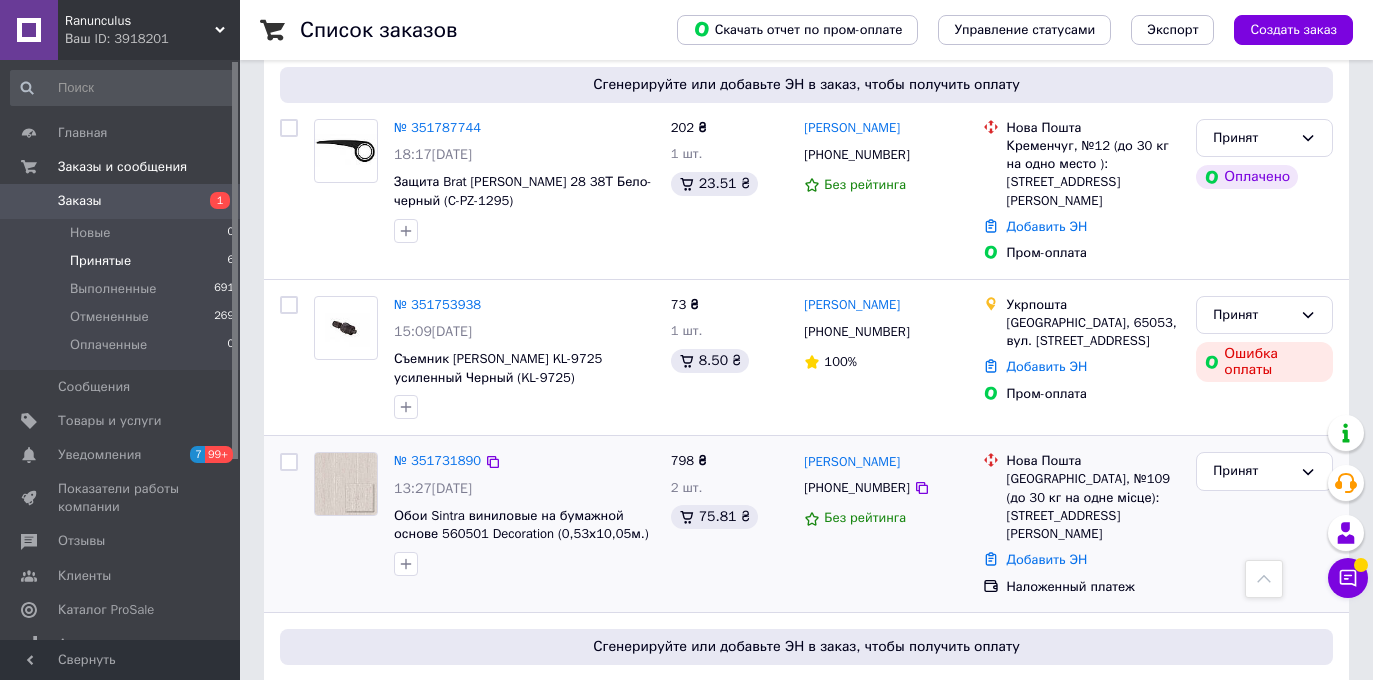 scroll, scrollTop: 680, scrollLeft: 0, axis: vertical 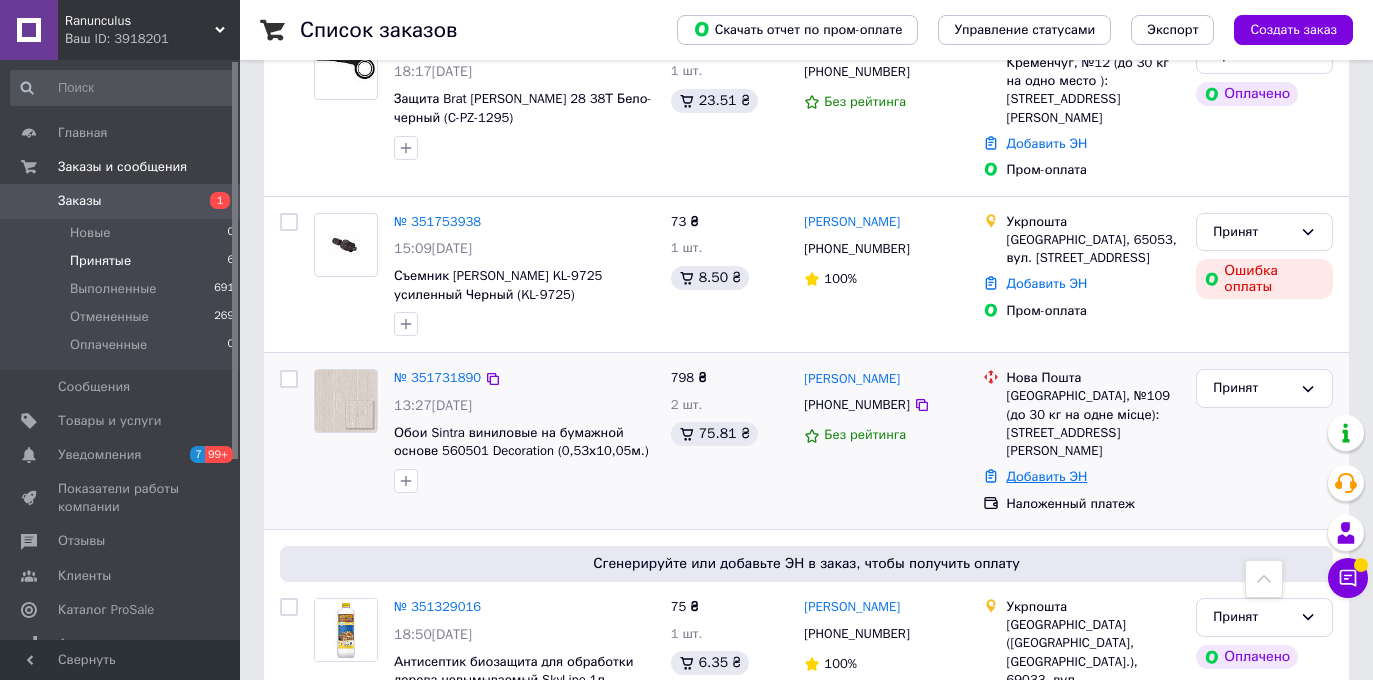 click on "Добавить ЭН" at bounding box center [1047, 476] 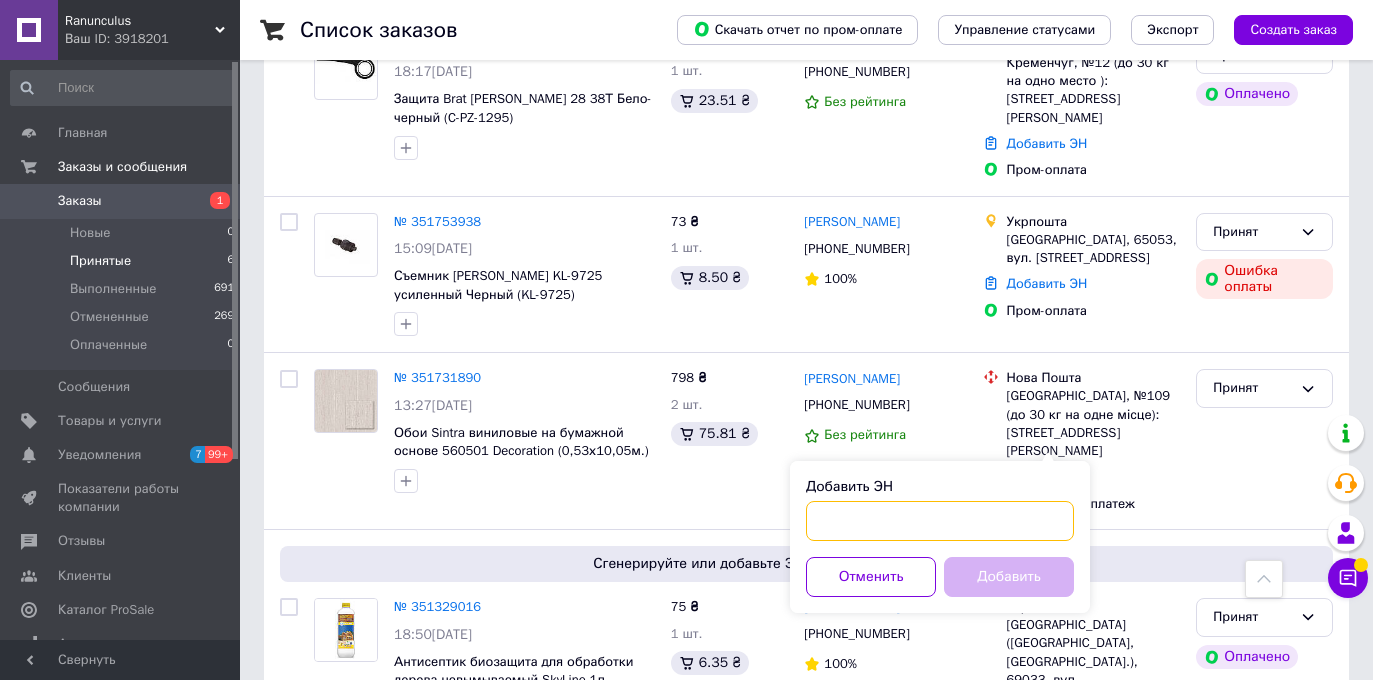 click on "Добавить ЭН" at bounding box center [940, 521] 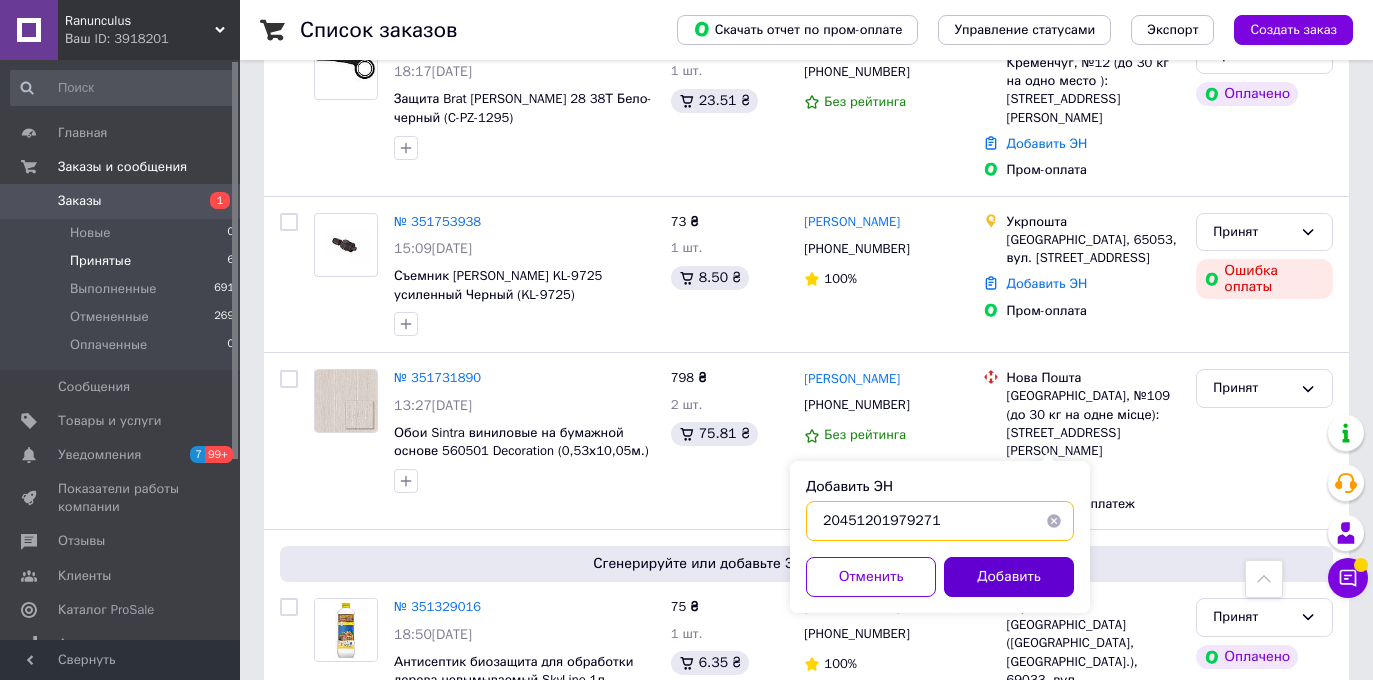 type on "20451201979271" 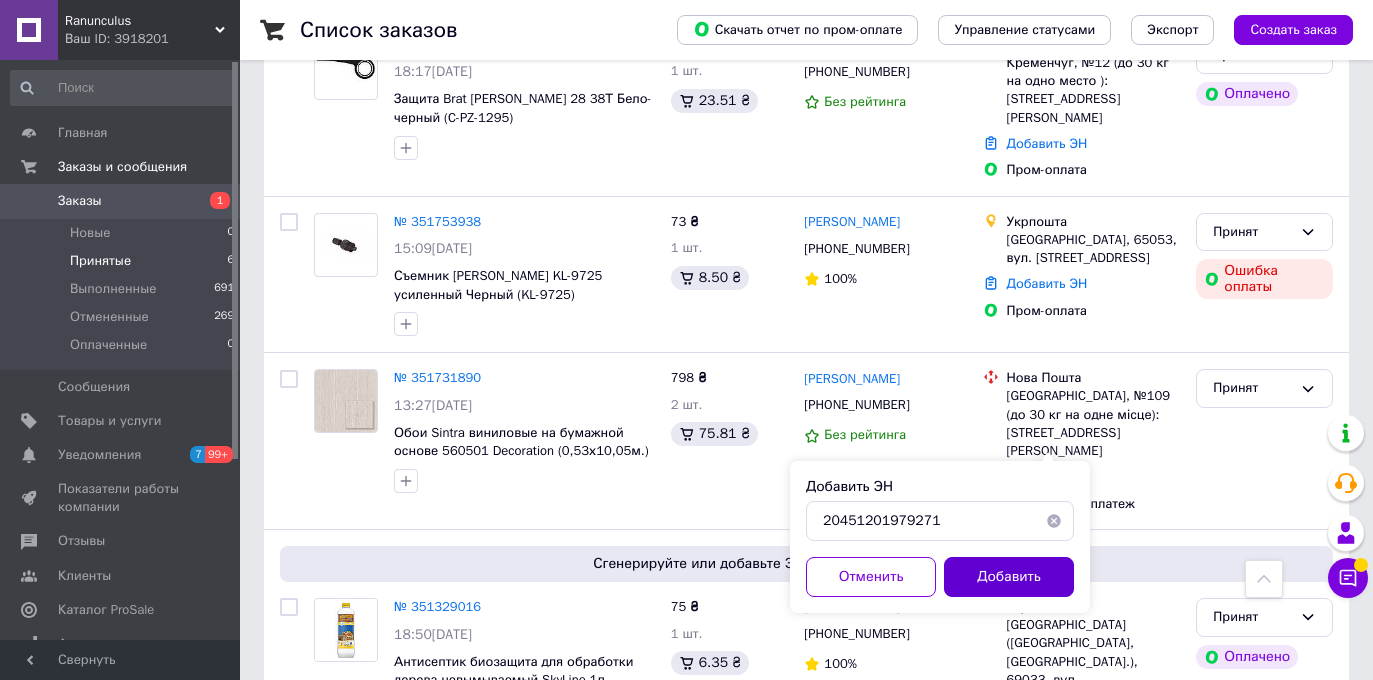 click on "Добавить" at bounding box center [1009, 577] 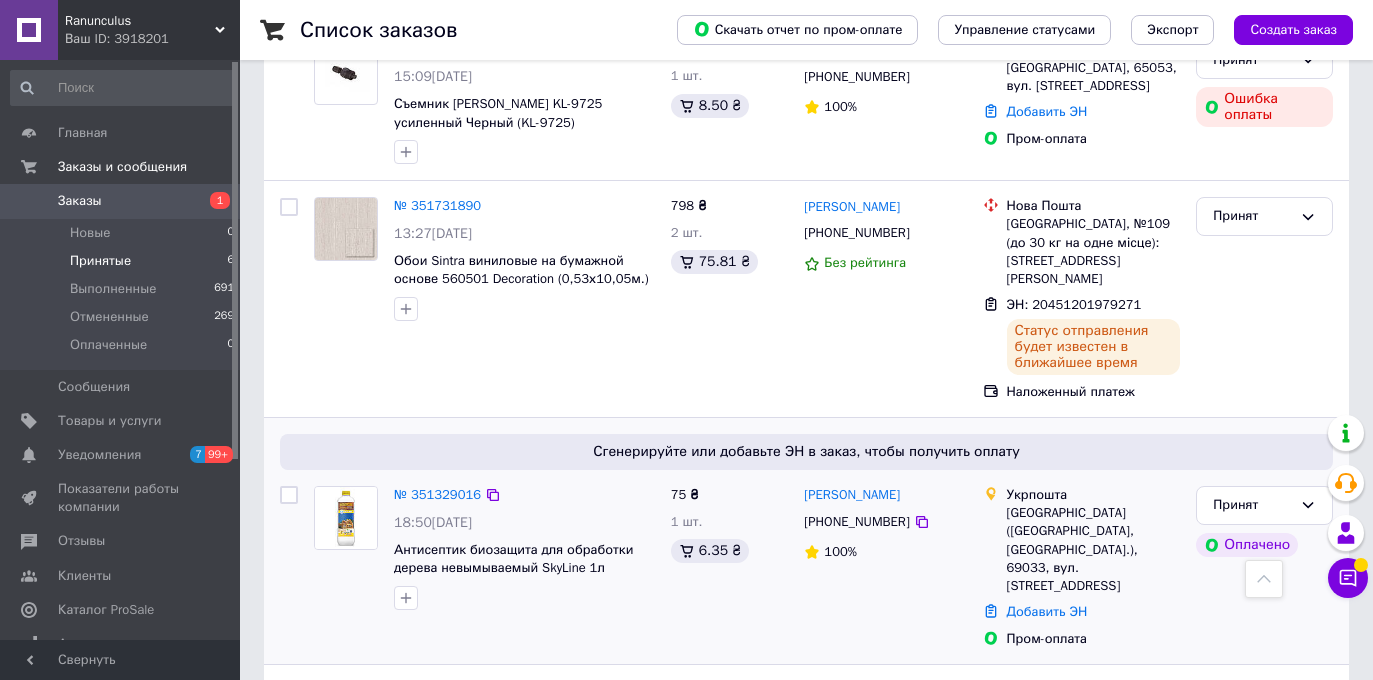 scroll, scrollTop: 955, scrollLeft: 0, axis: vertical 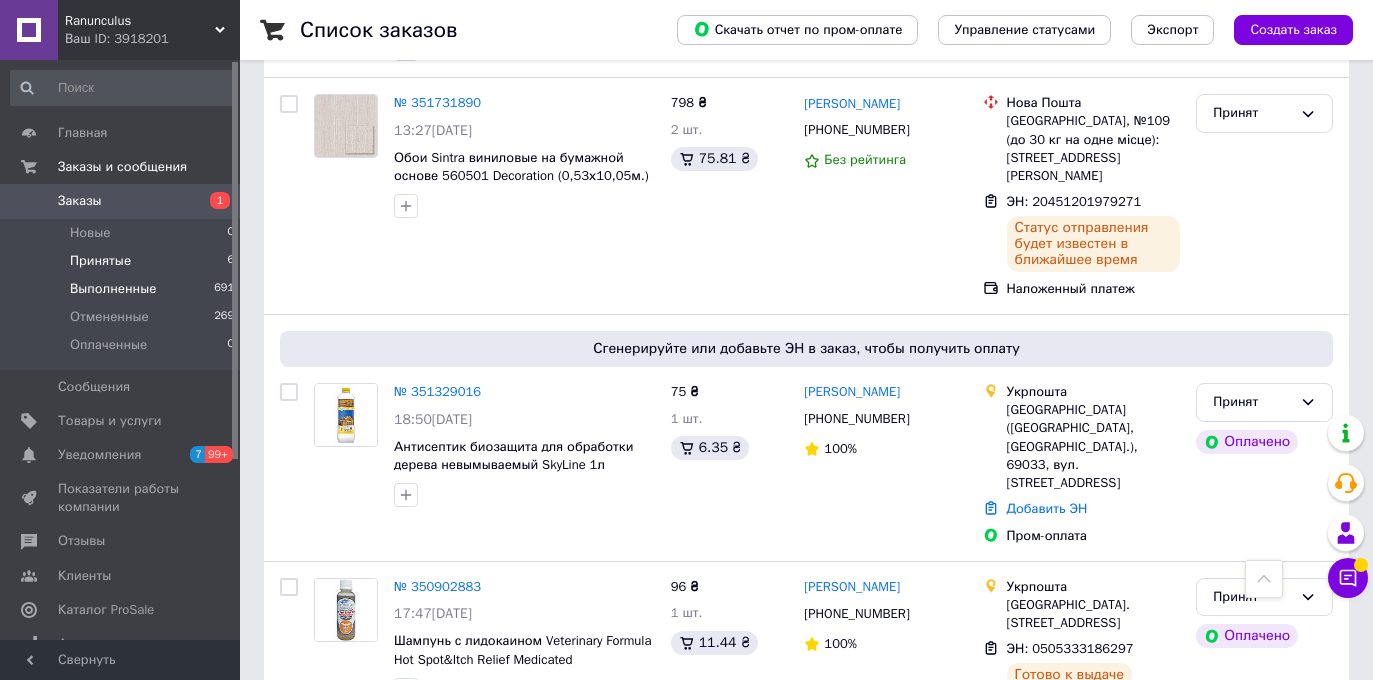 click on "Выполненные" at bounding box center [113, 289] 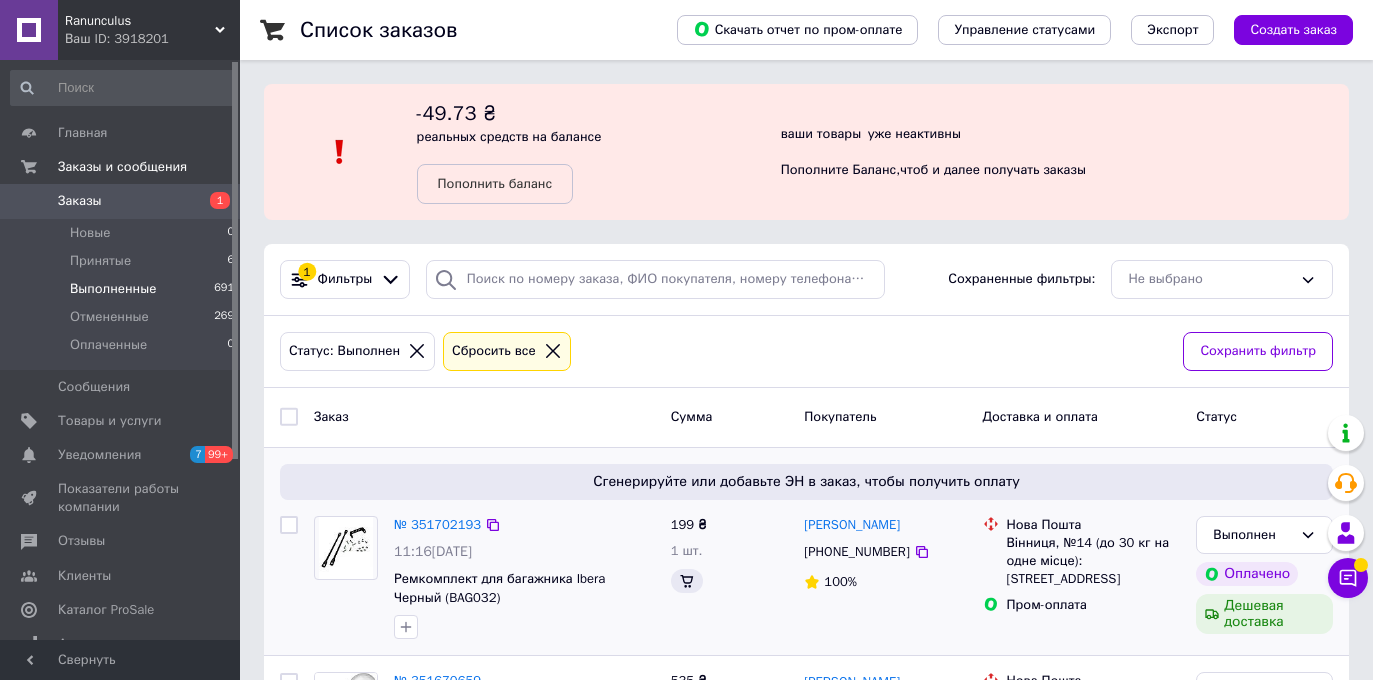 scroll, scrollTop: 196, scrollLeft: 0, axis: vertical 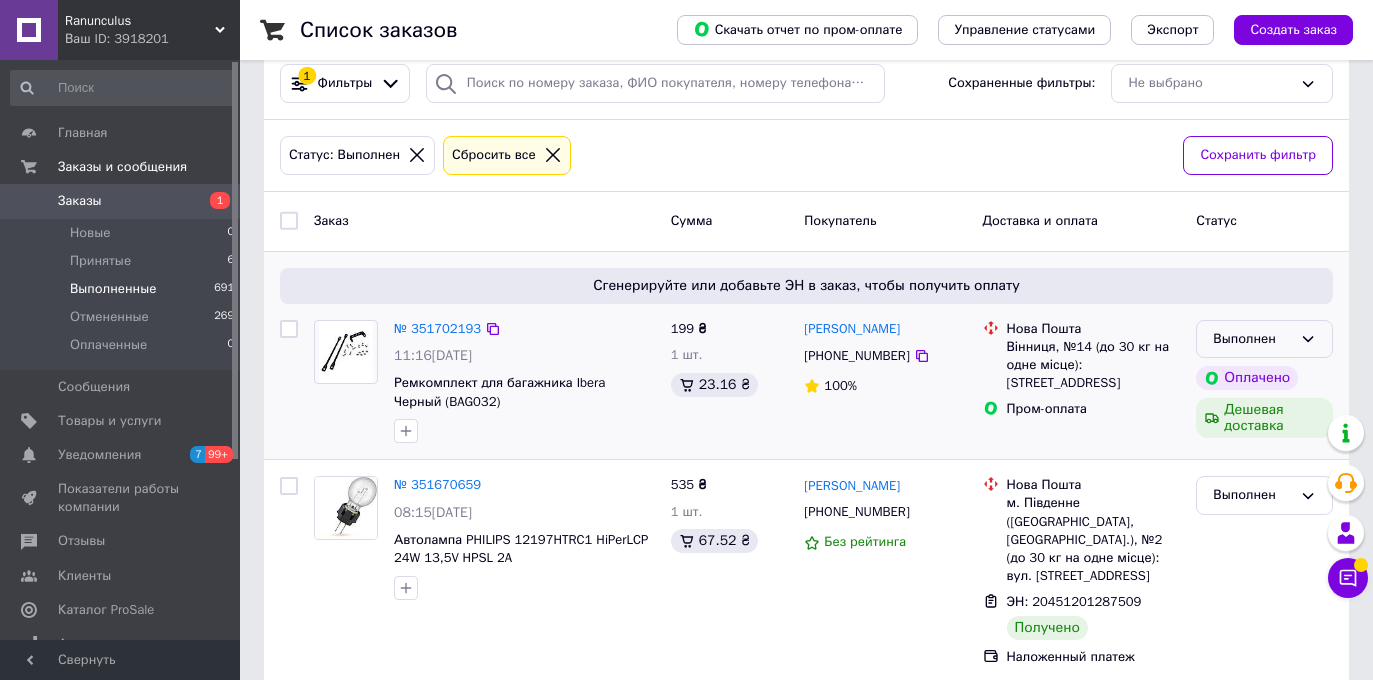 click 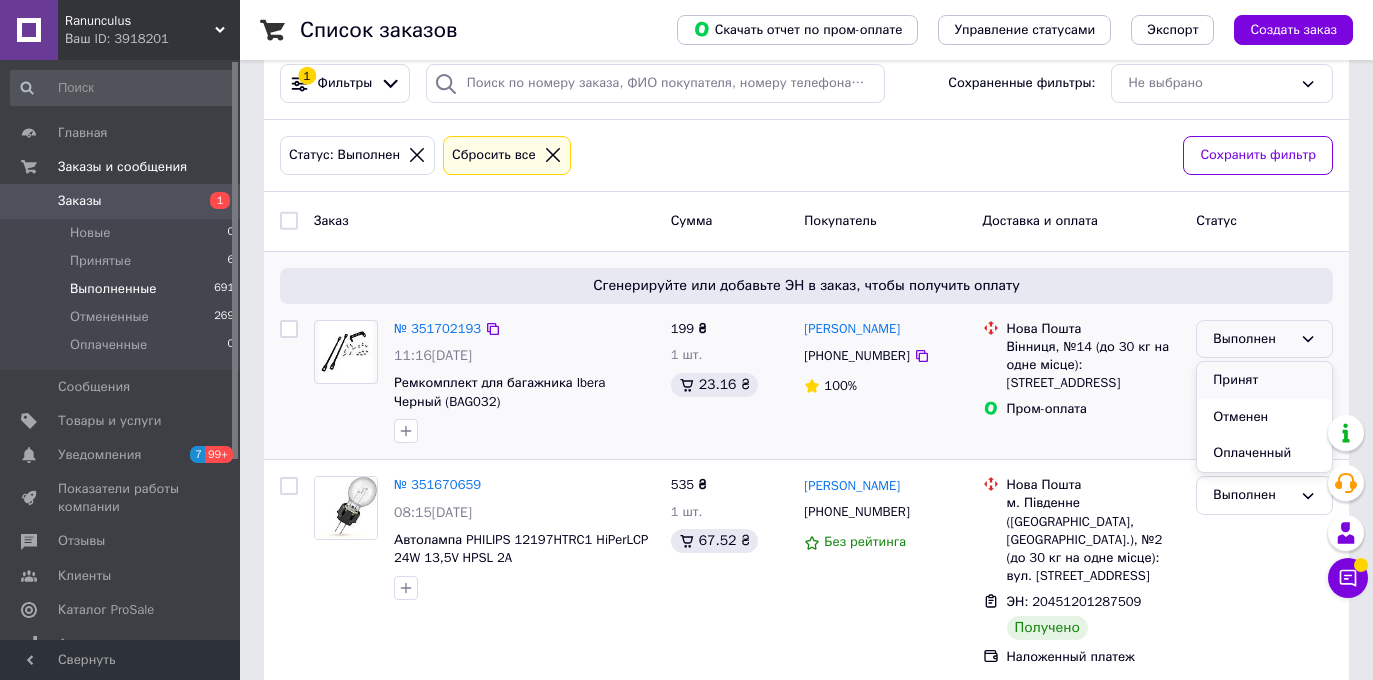 click on "Принят" at bounding box center (1264, 380) 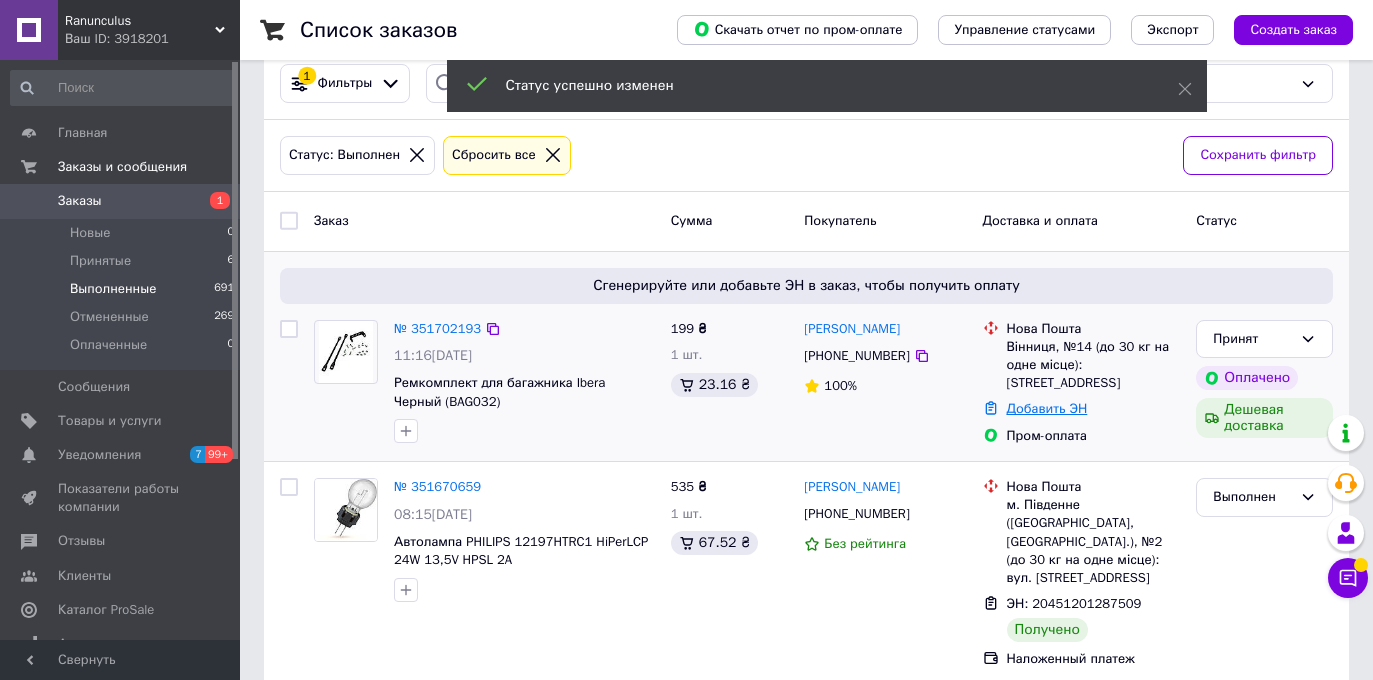 click on "Добавить ЭН" at bounding box center [1047, 408] 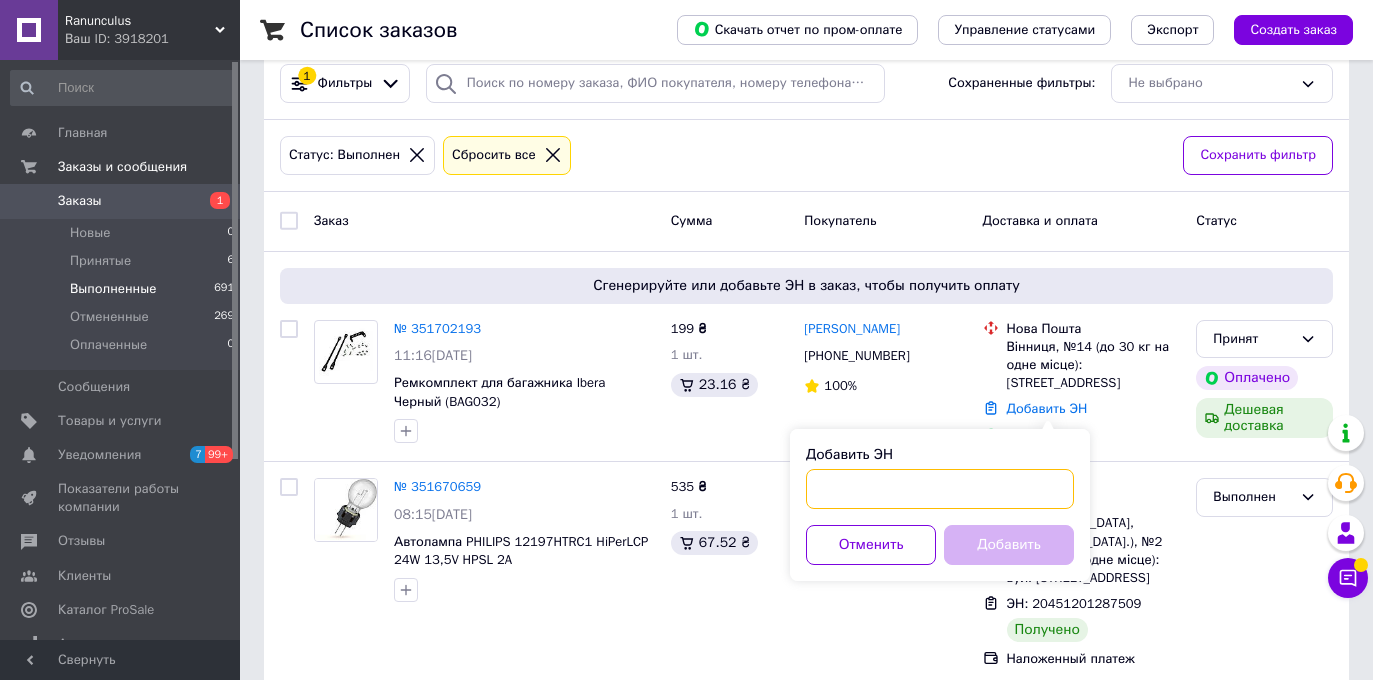 click on "Добавить ЭН" at bounding box center (940, 489) 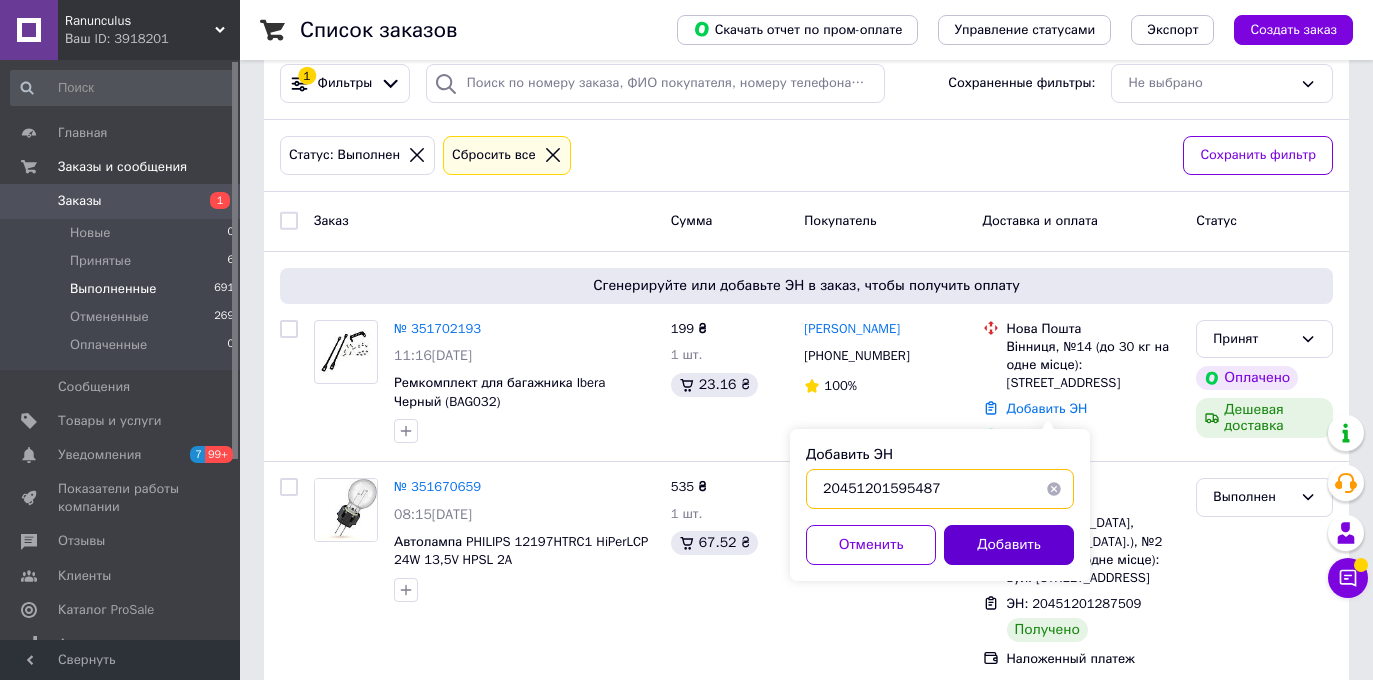 type on "20451201595487" 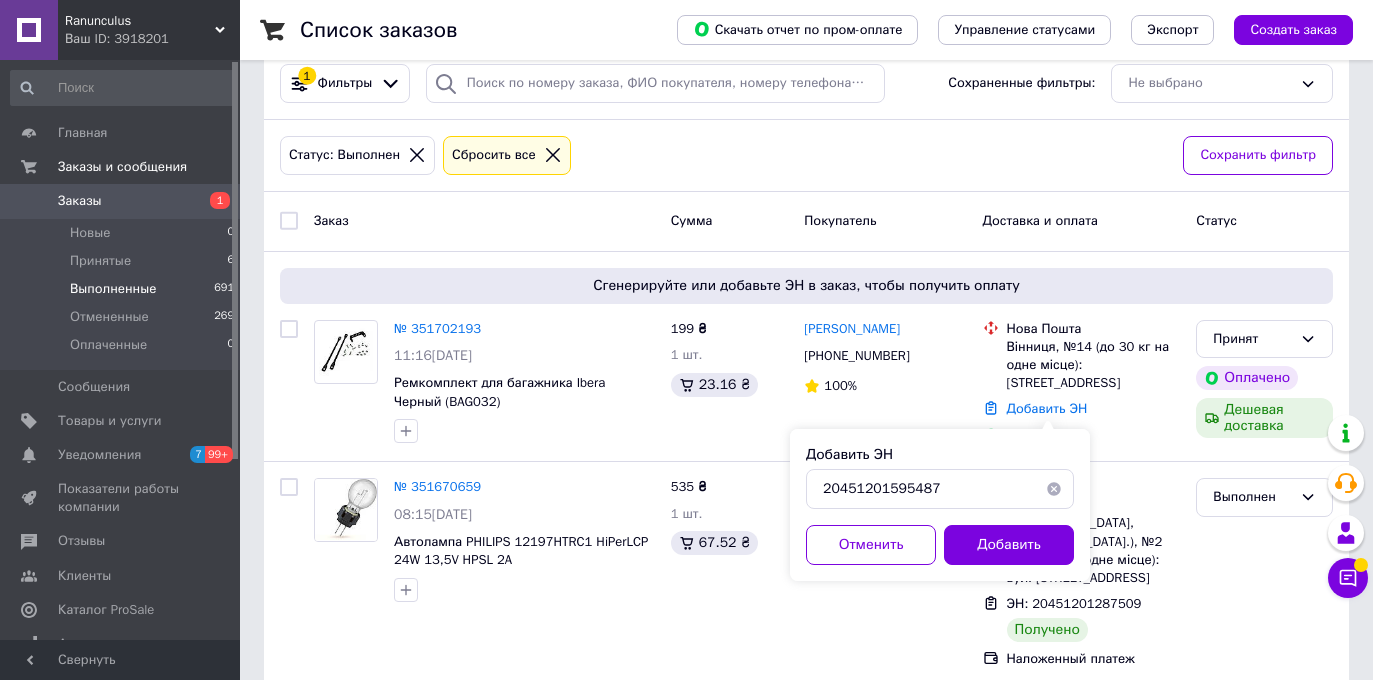 click on "Добавить" at bounding box center [1009, 545] 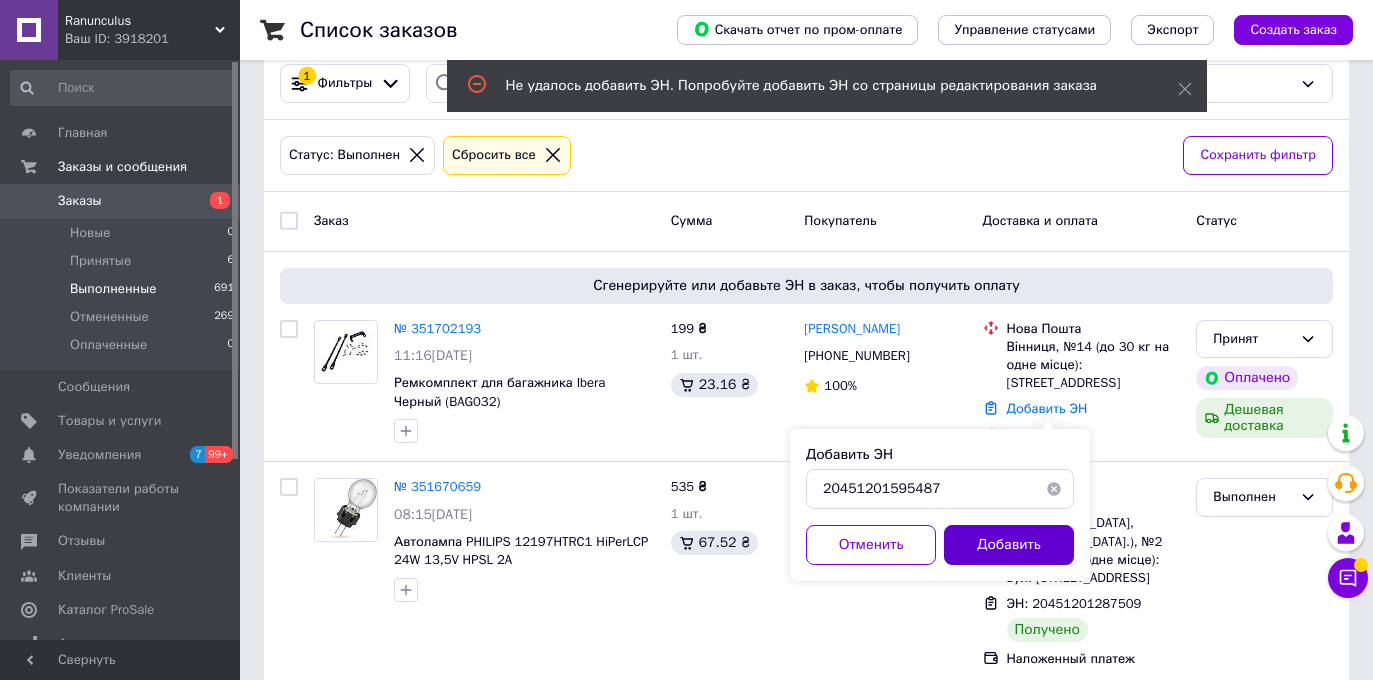 click on "Добавить" at bounding box center (1009, 545) 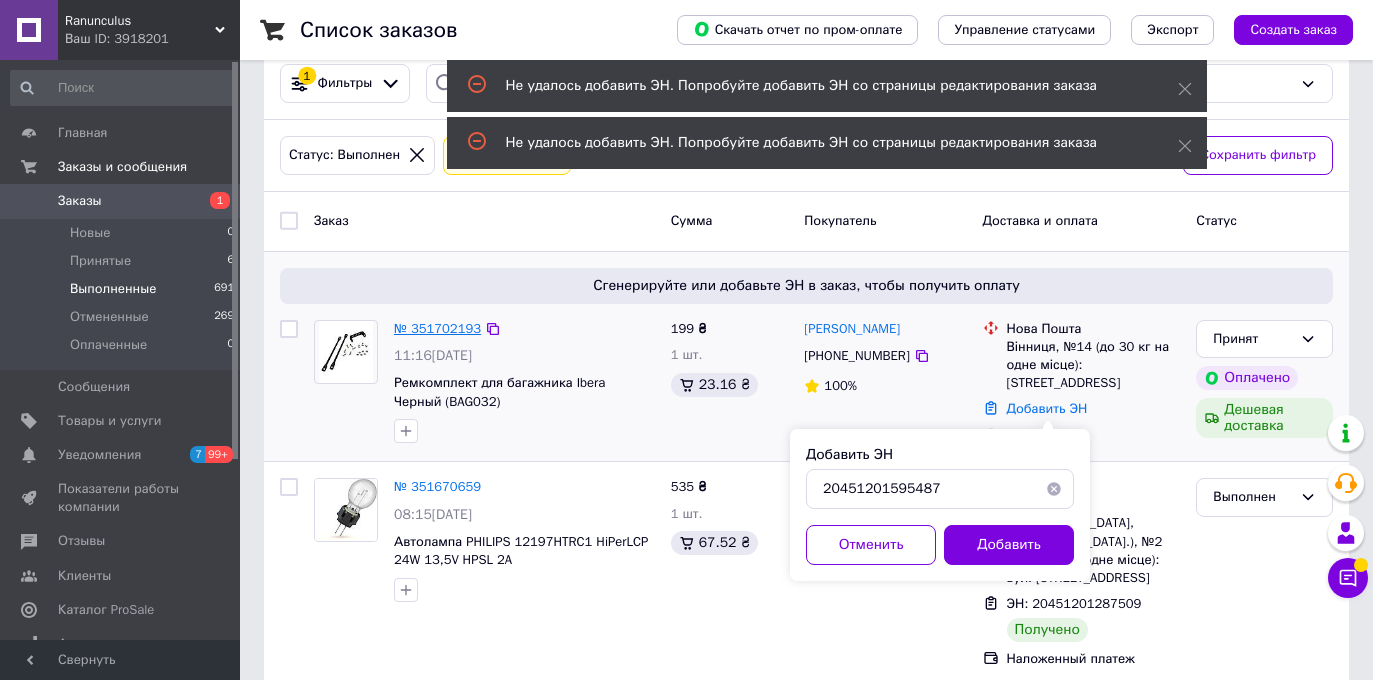 click on "№ 351702193" at bounding box center [437, 328] 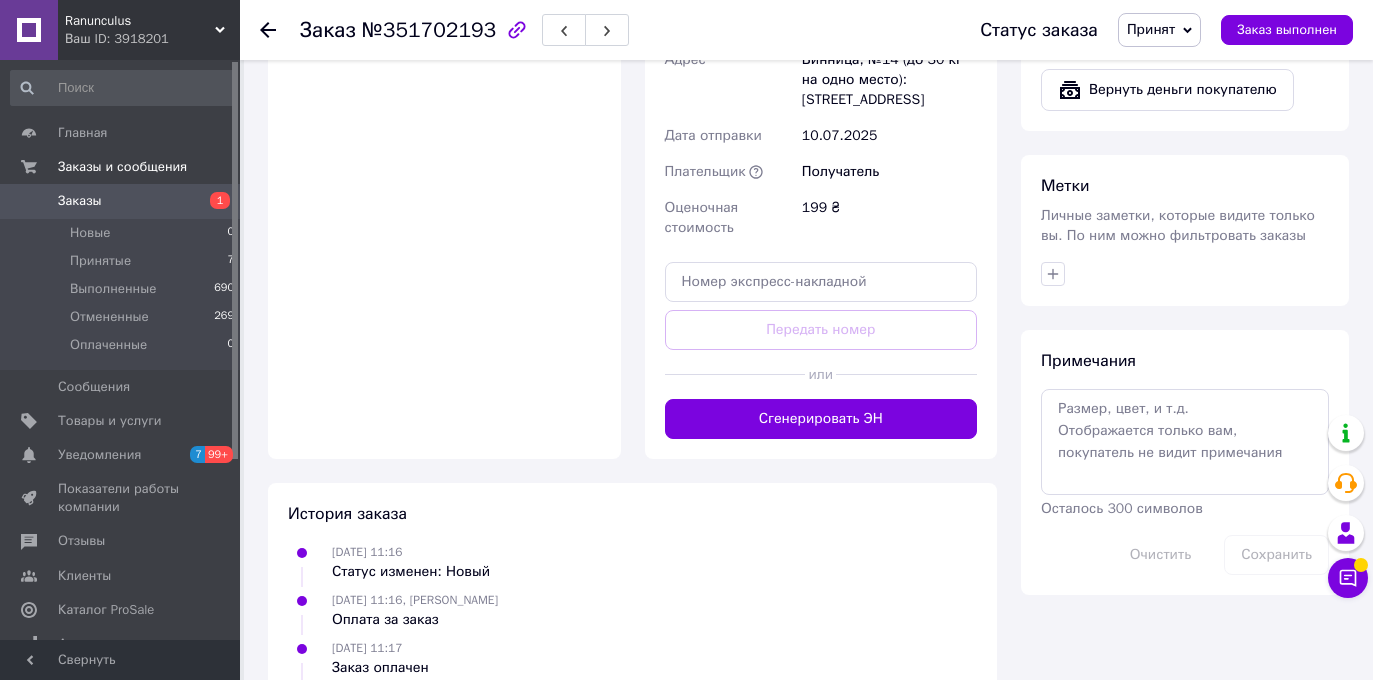 scroll, scrollTop: 708, scrollLeft: 0, axis: vertical 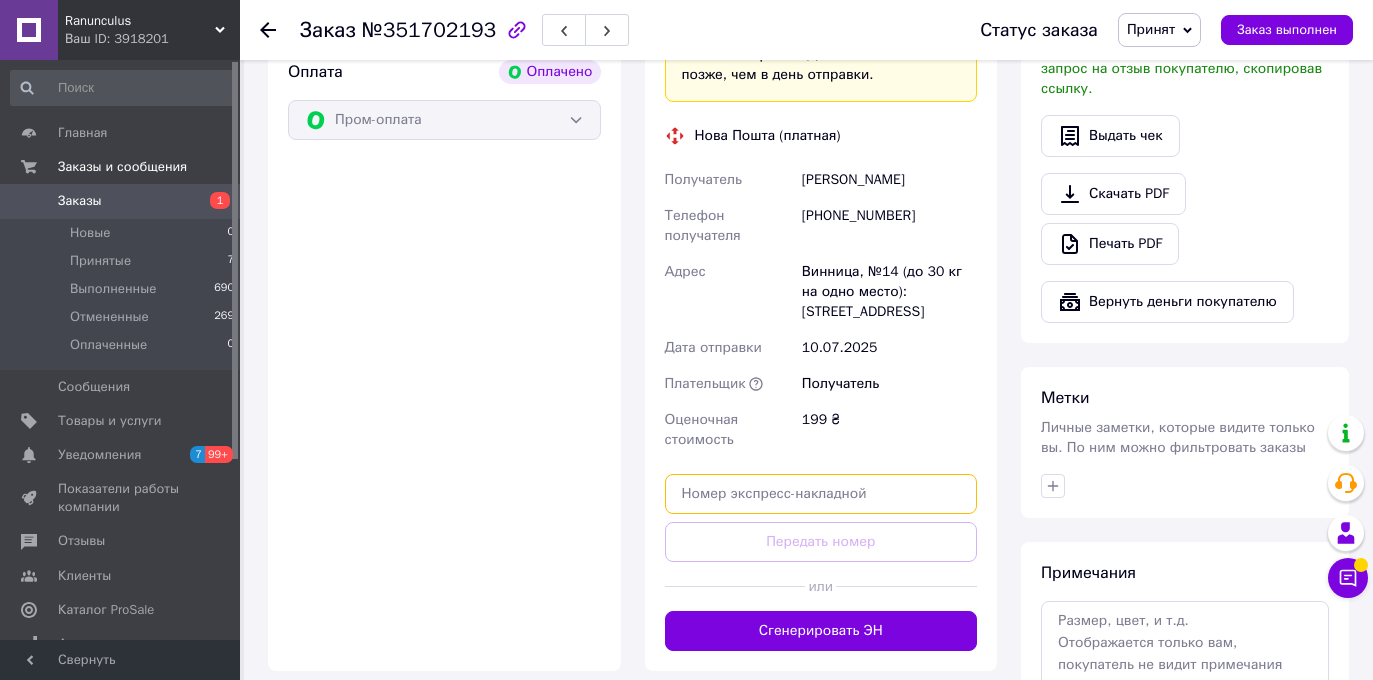 click at bounding box center [821, 494] 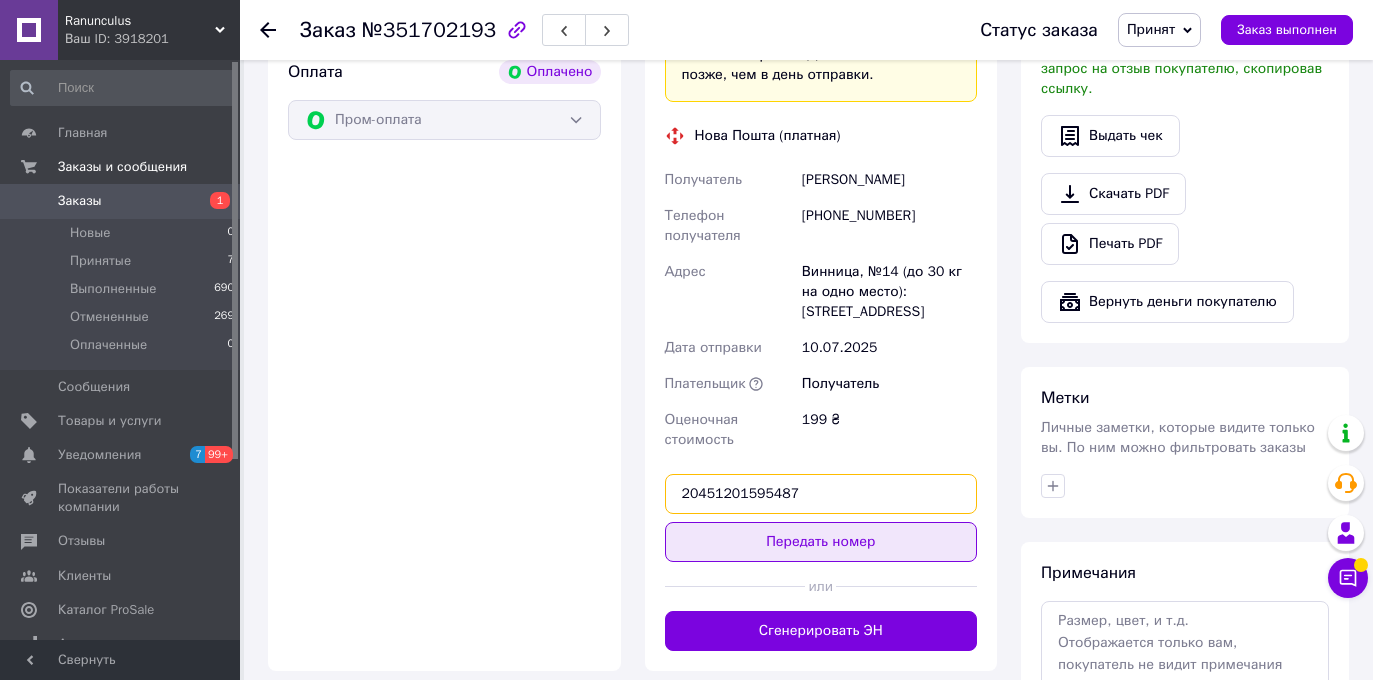 type on "20451201595487" 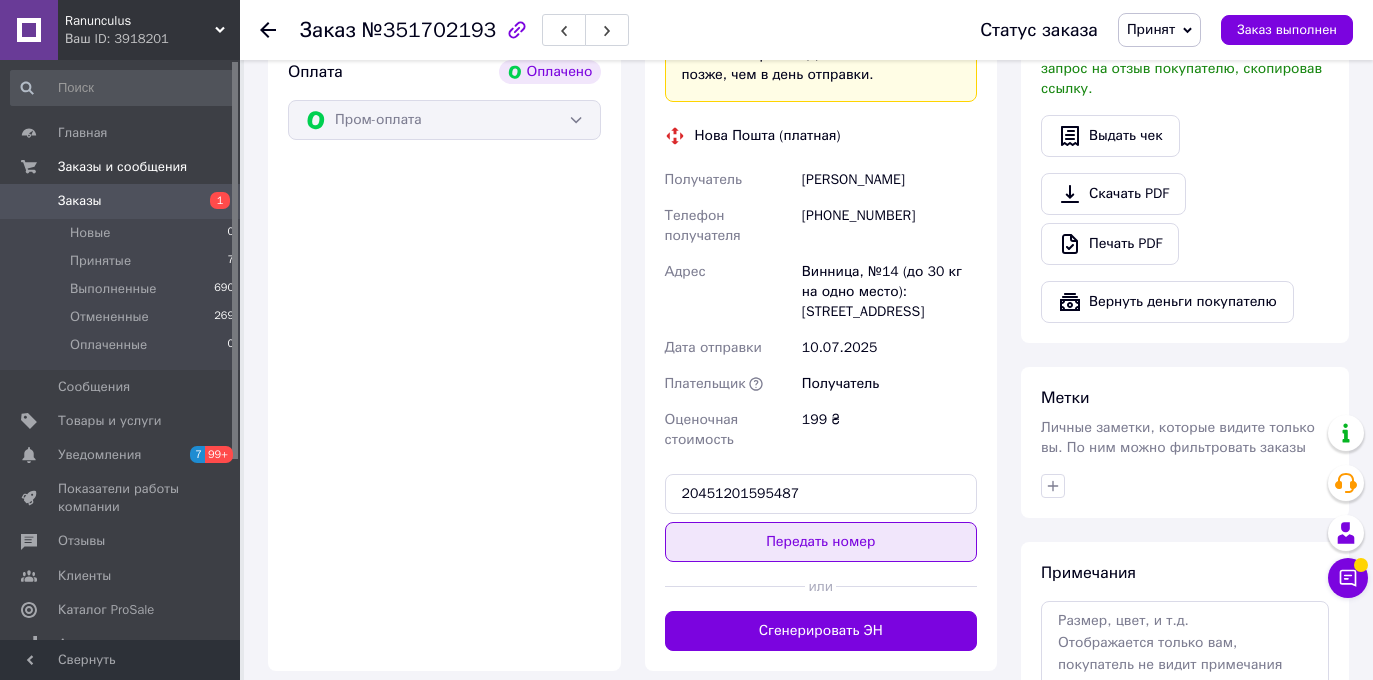 click on "Передать номер" at bounding box center [821, 542] 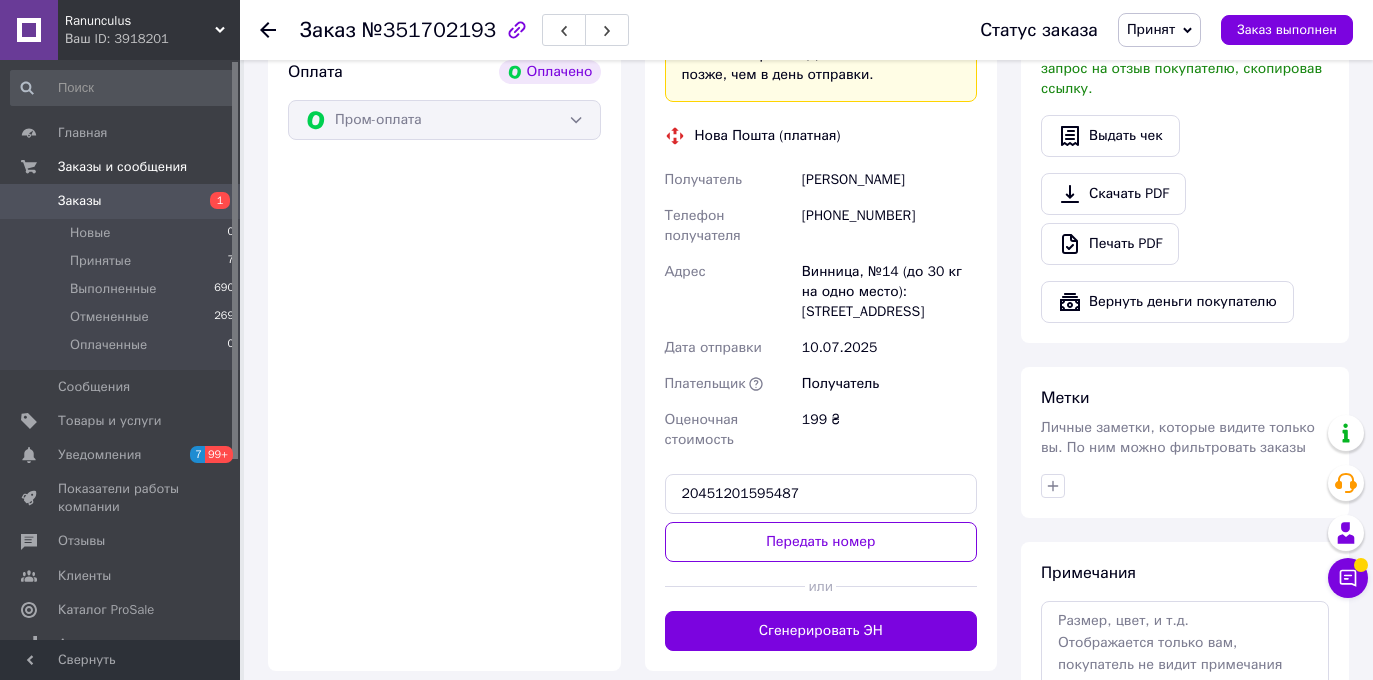 click on "Получатель" at bounding box center [889, 384] 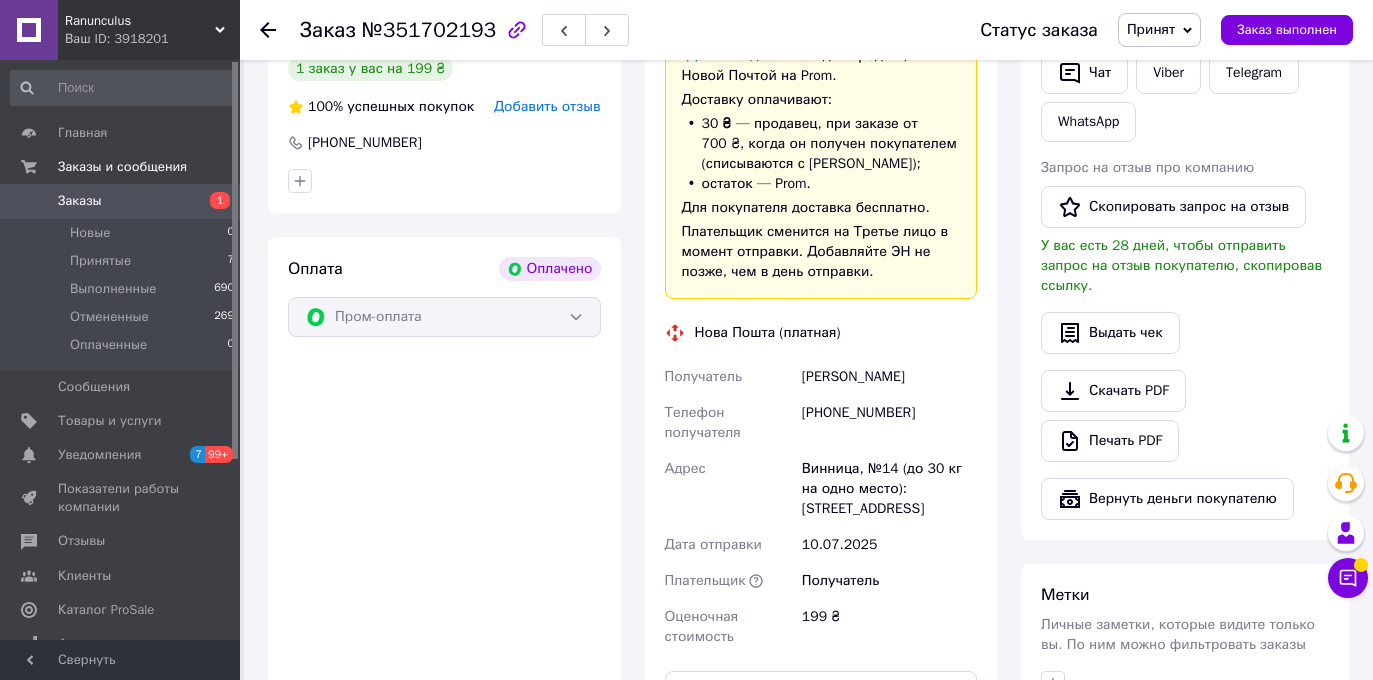 scroll, scrollTop: 382, scrollLeft: 0, axis: vertical 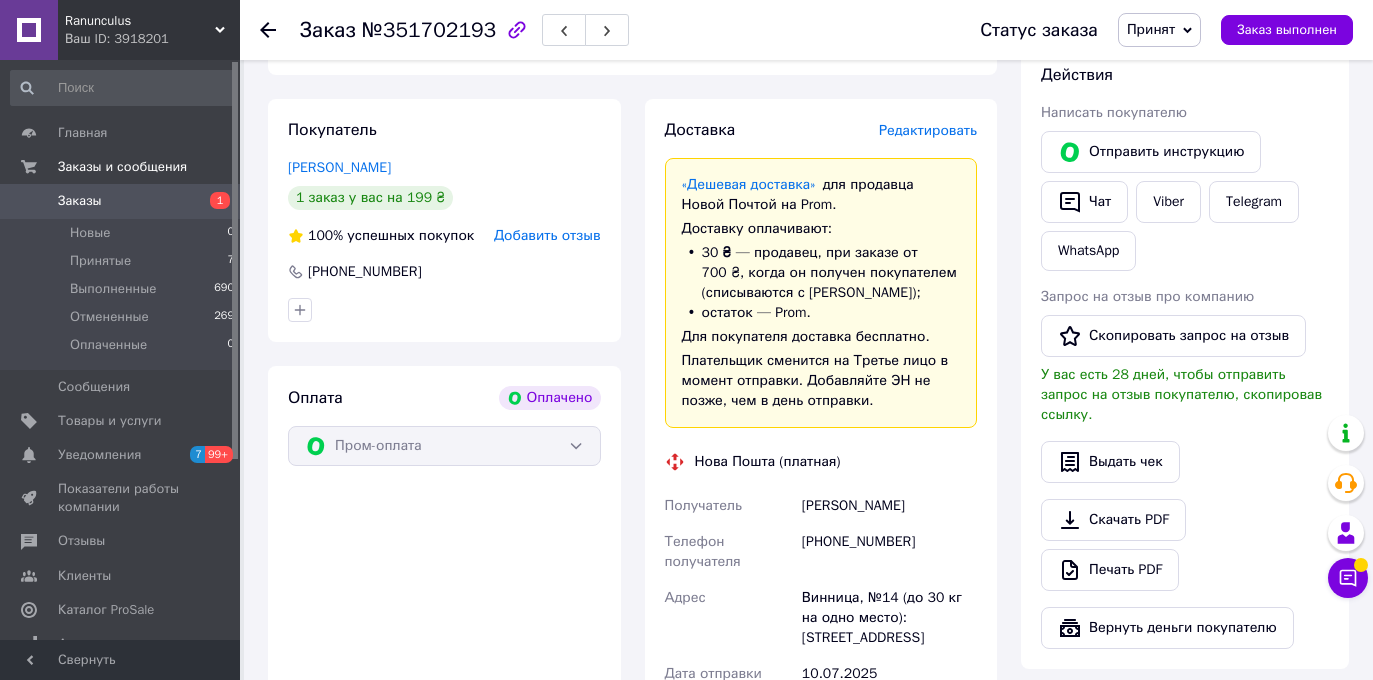click on "[PHONE_NUMBER]" at bounding box center [889, 552] 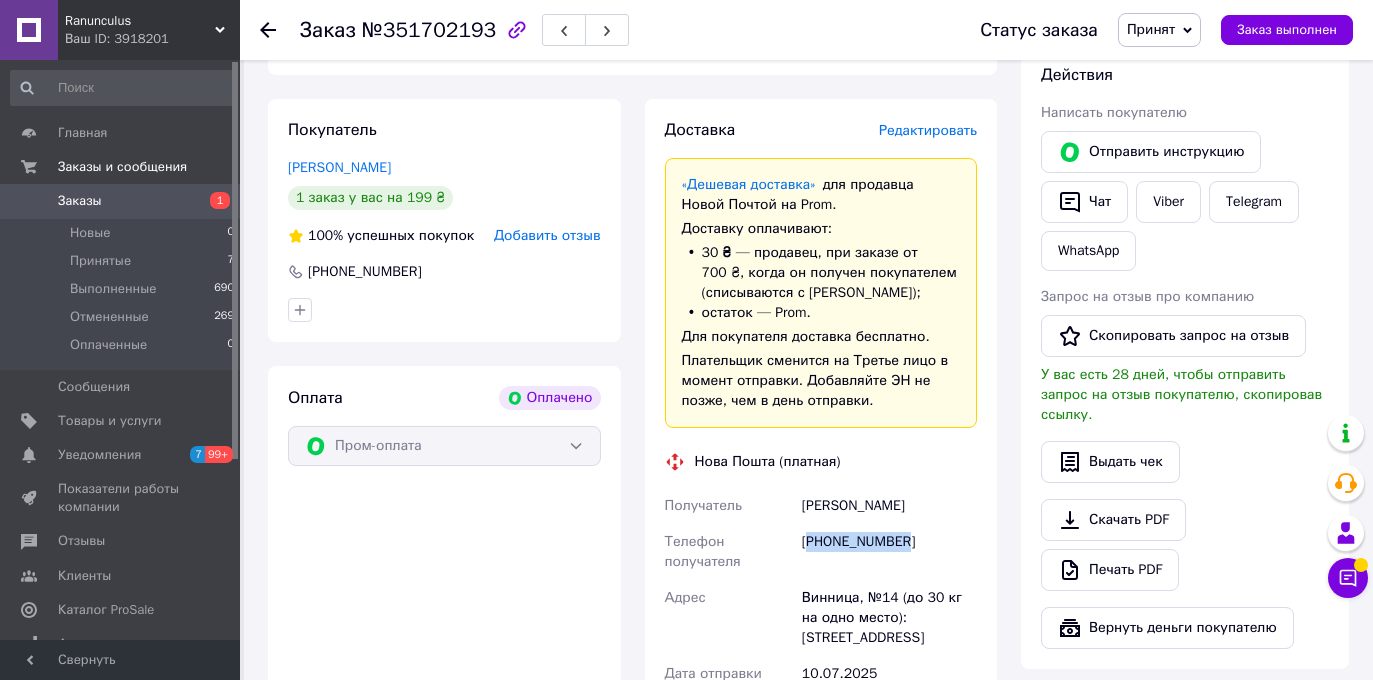 click on "[PHONE_NUMBER]" at bounding box center (889, 552) 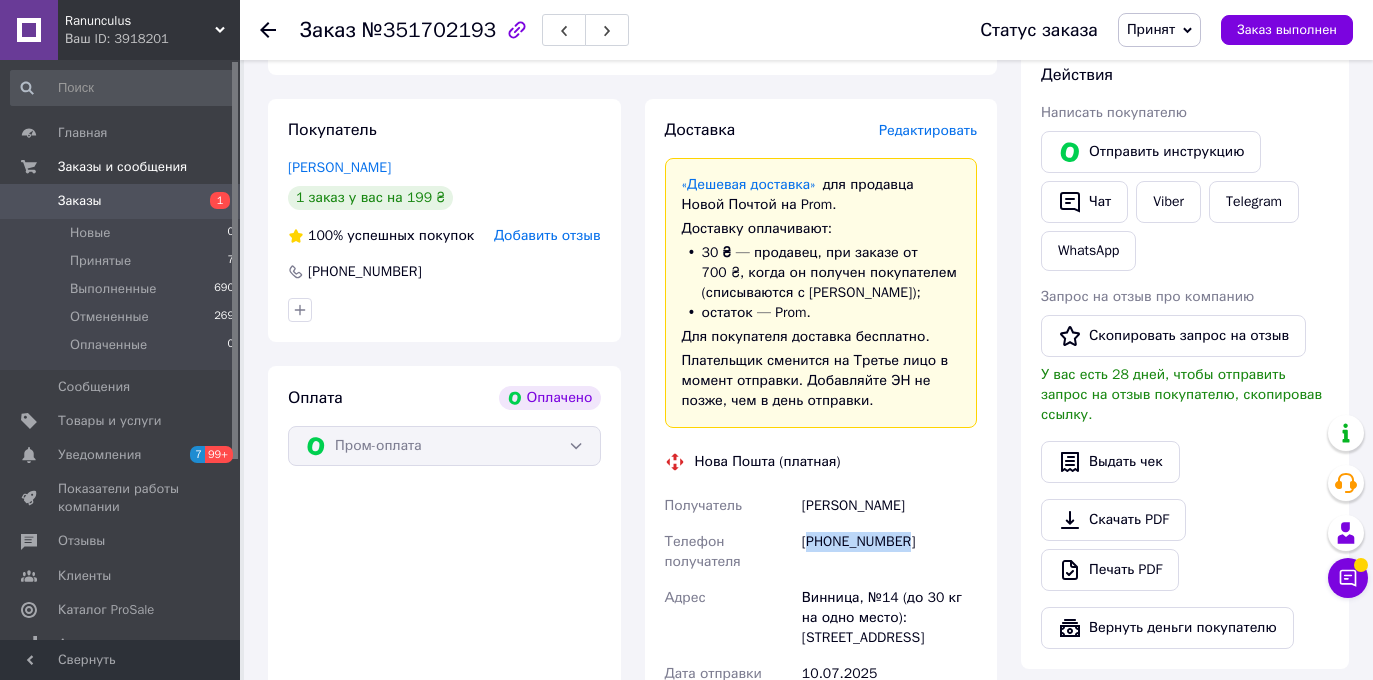copy on "380971310430" 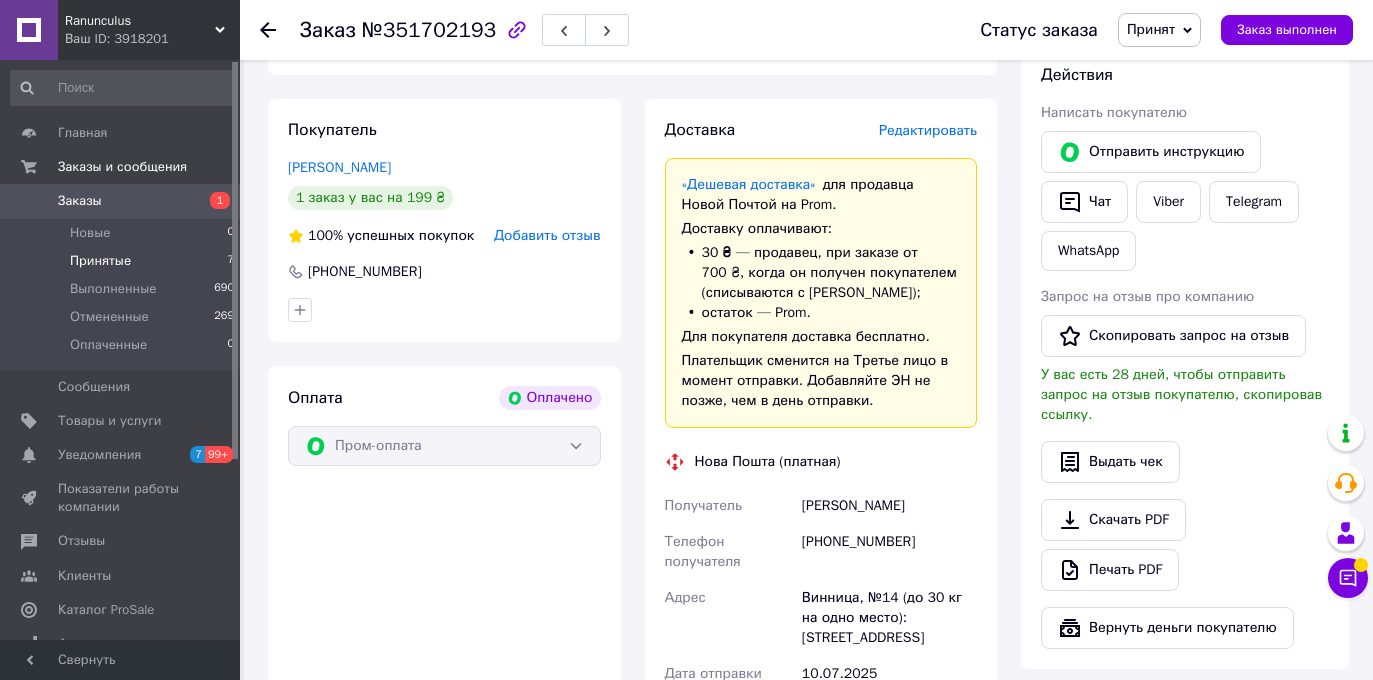 click on "Принятые 7" at bounding box center (123, 261) 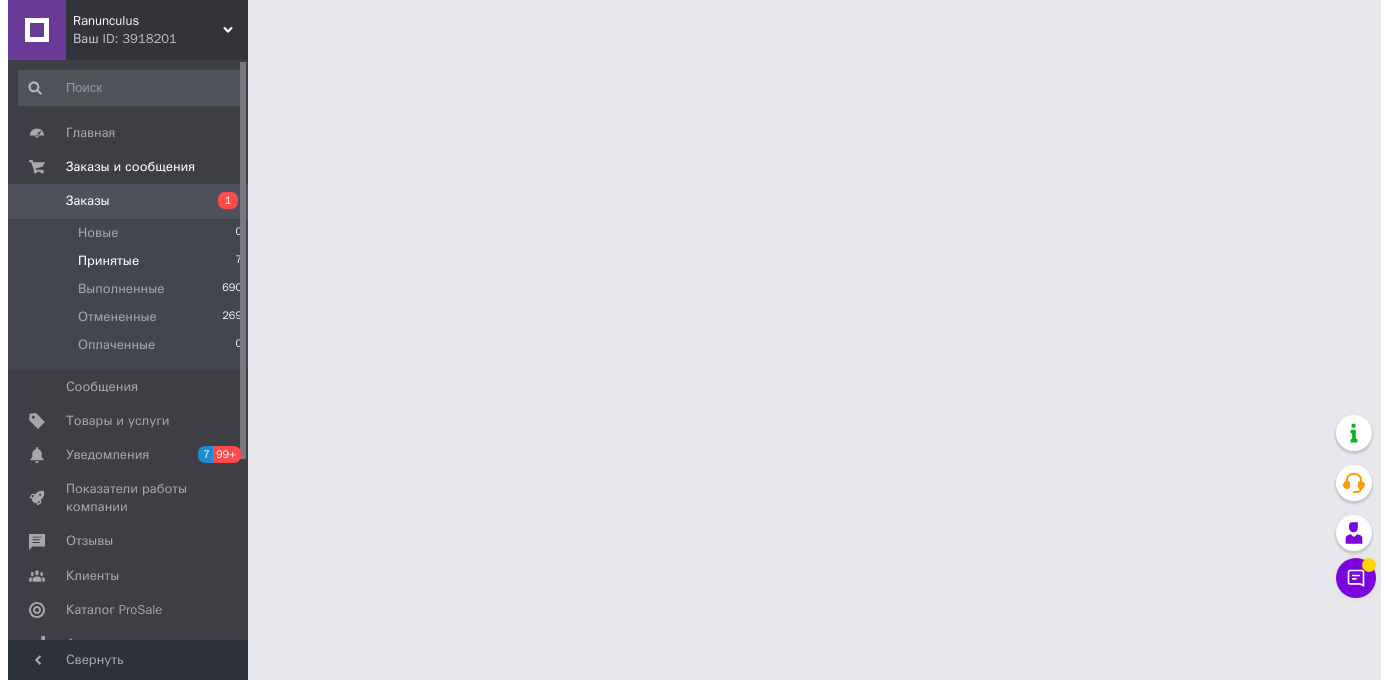 scroll, scrollTop: 0, scrollLeft: 0, axis: both 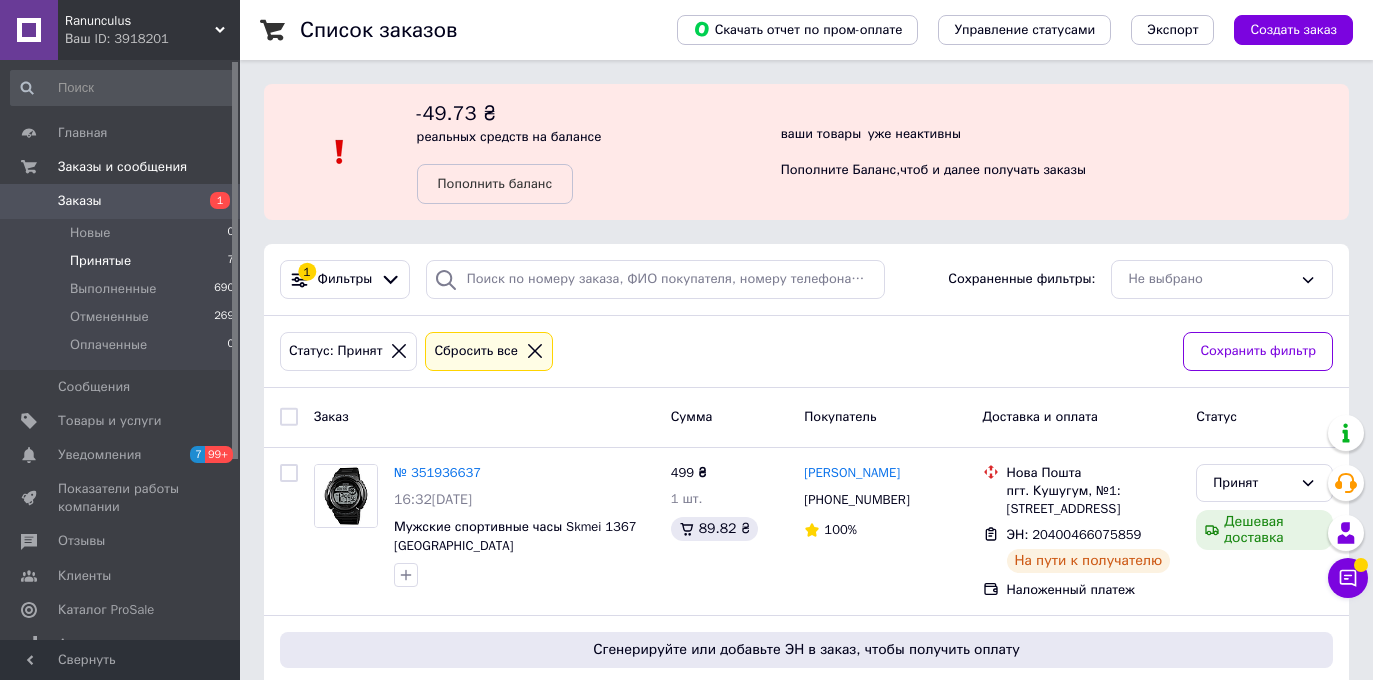 click on "Принятые" at bounding box center (100, 261) 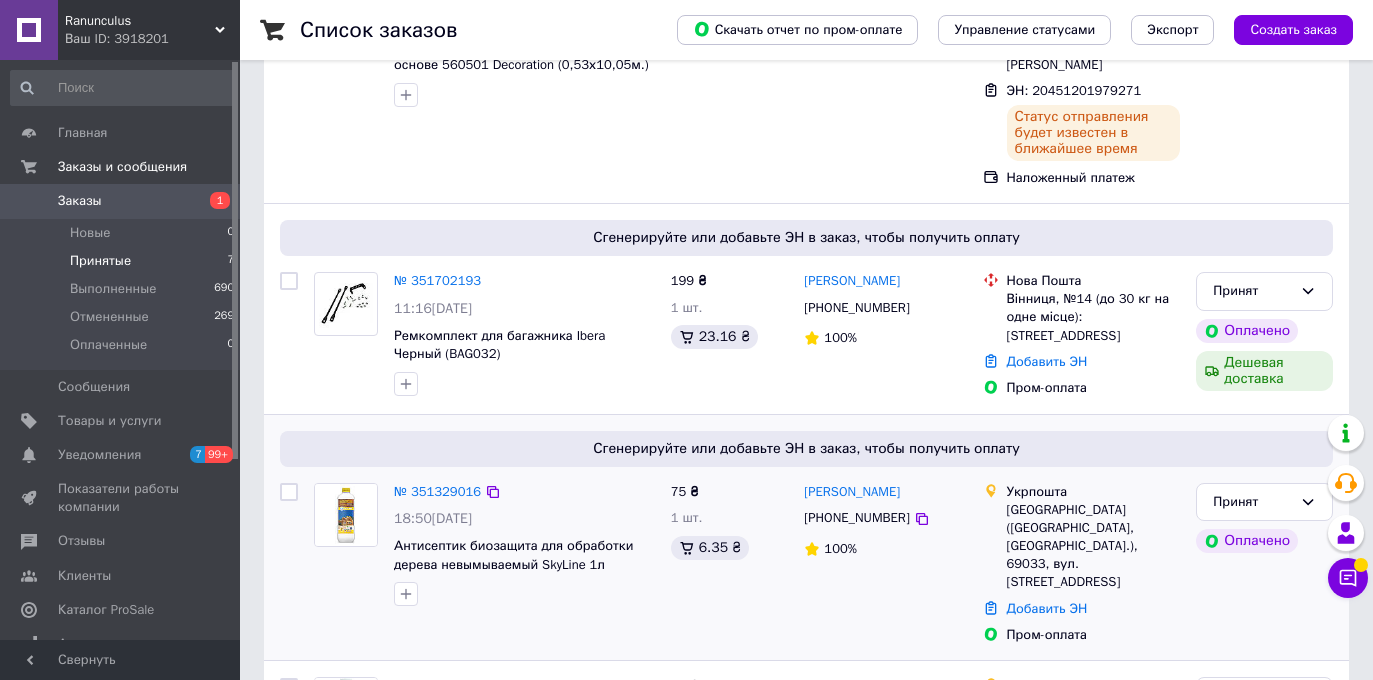 scroll, scrollTop: 1134, scrollLeft: 0, axis: vertical 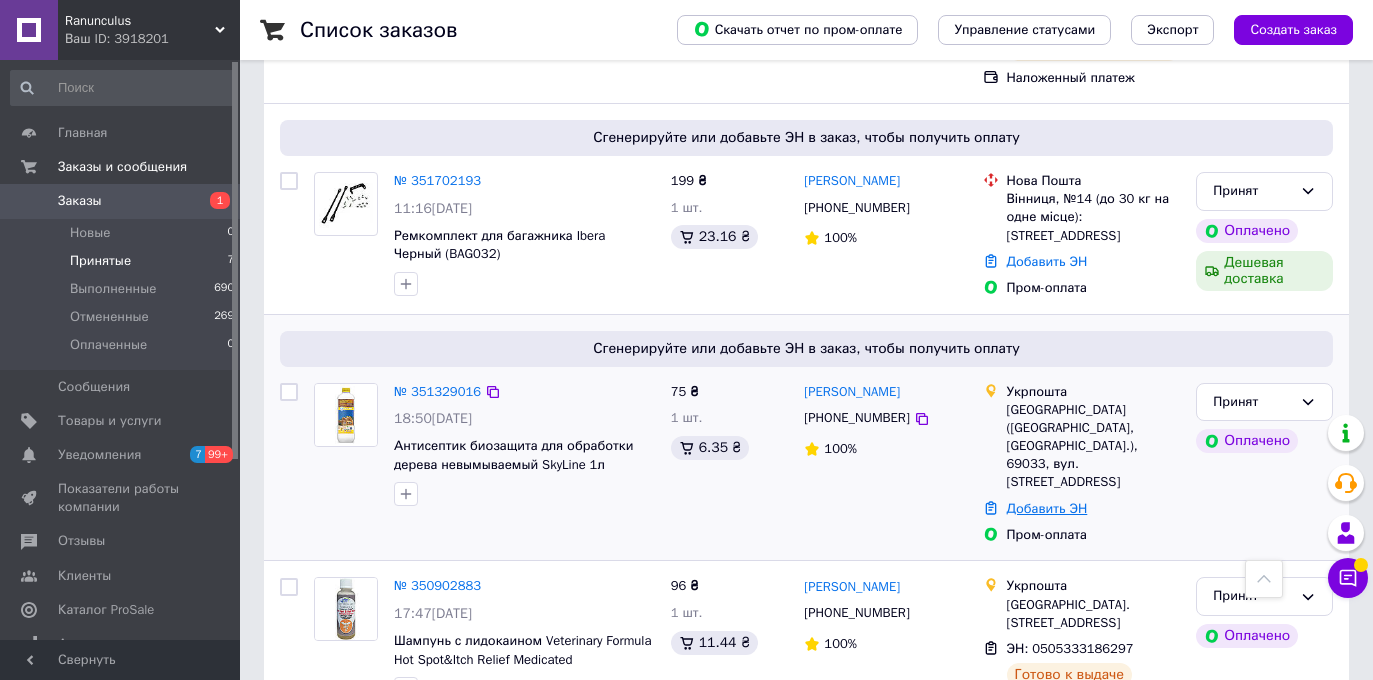 click on "Добавить ЭН" at bounding box center (1047, 508) 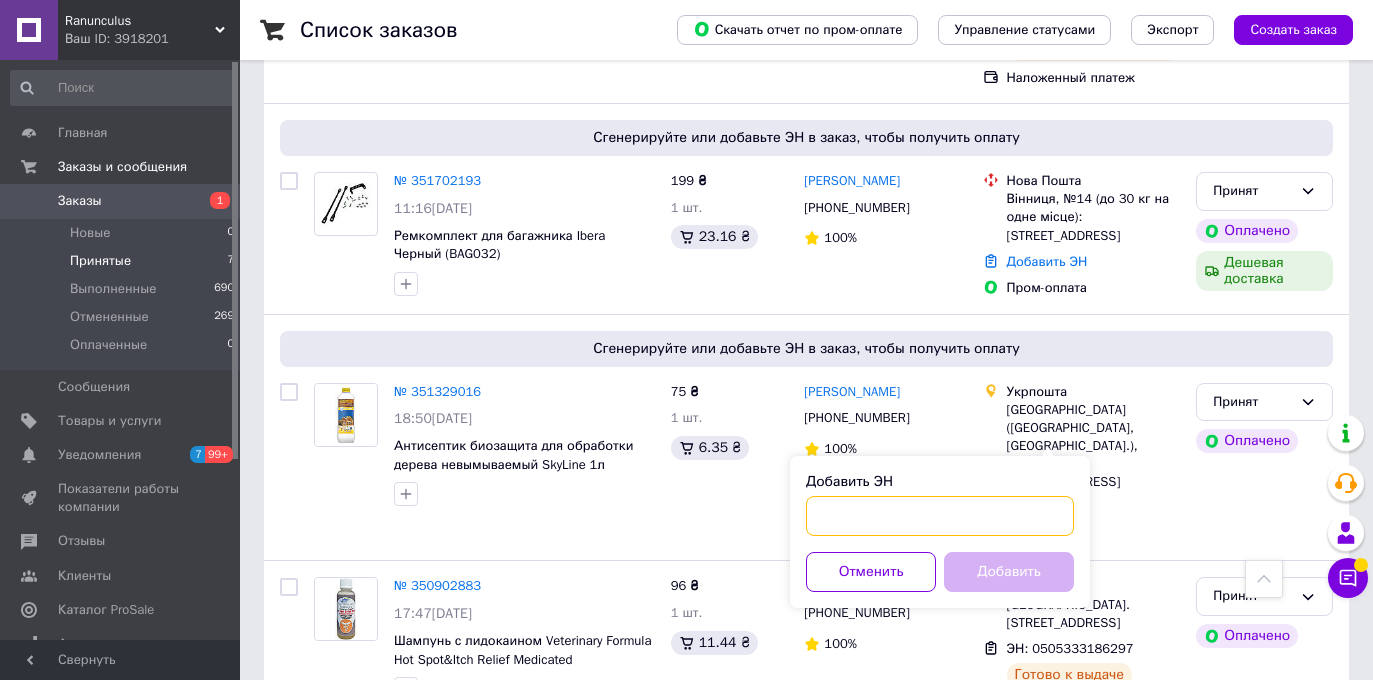 click on "Добавить ЭН" at bounding box center (940, 516) 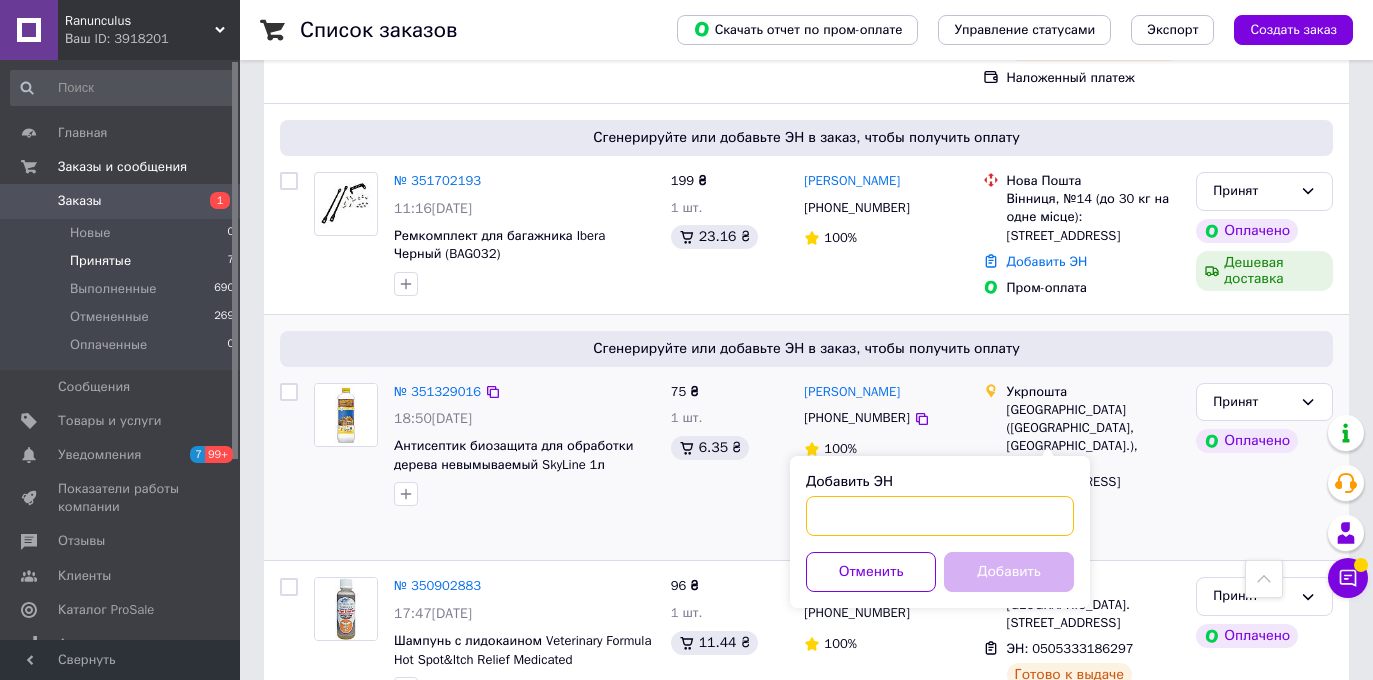 paste on "0505336014764" 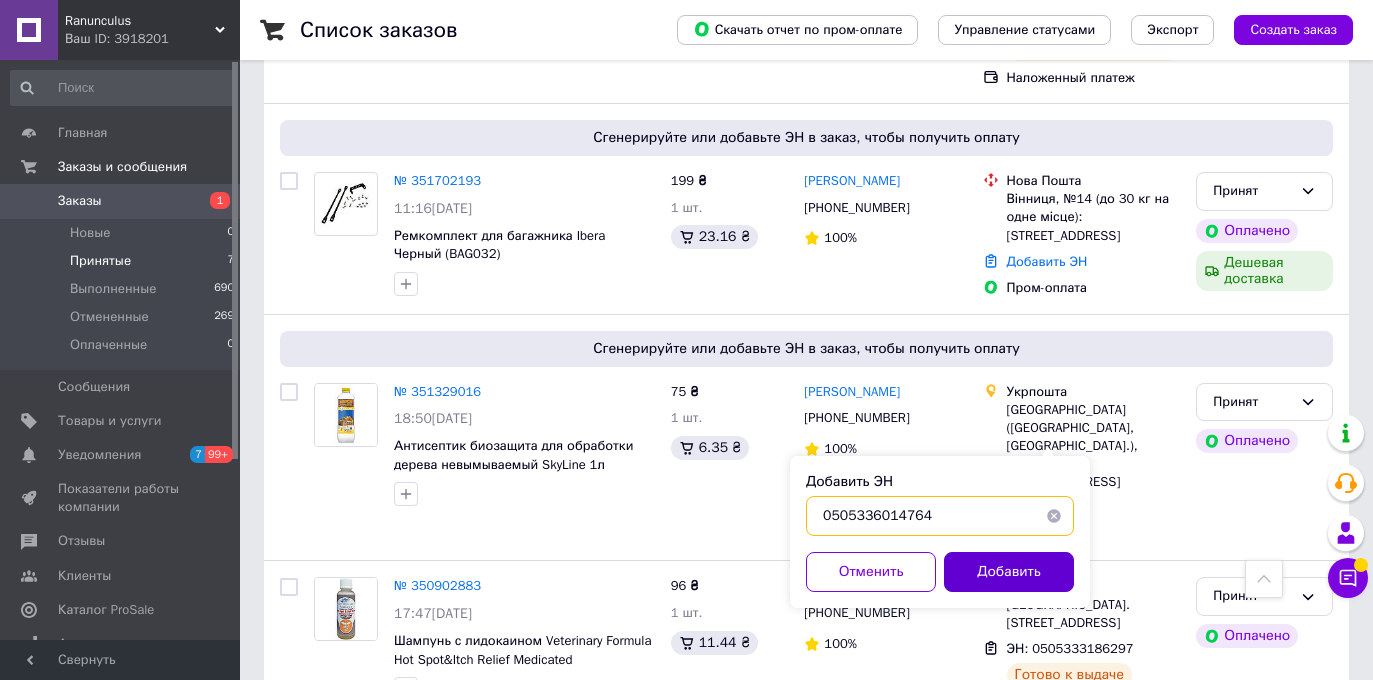 type on "0505336014764" 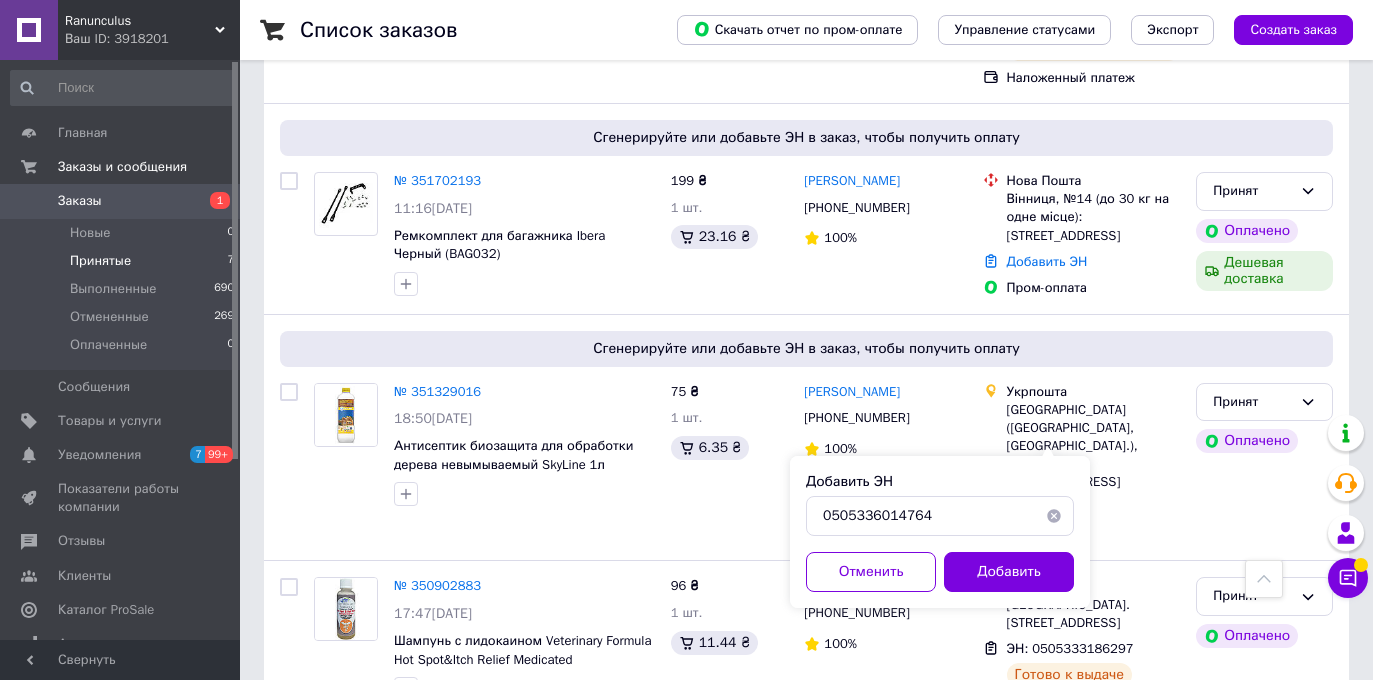 drag, startPoint x: 1006, startPoint y: 580, endPoint x: 1000, endPoint y: 571, distance: 10.816654 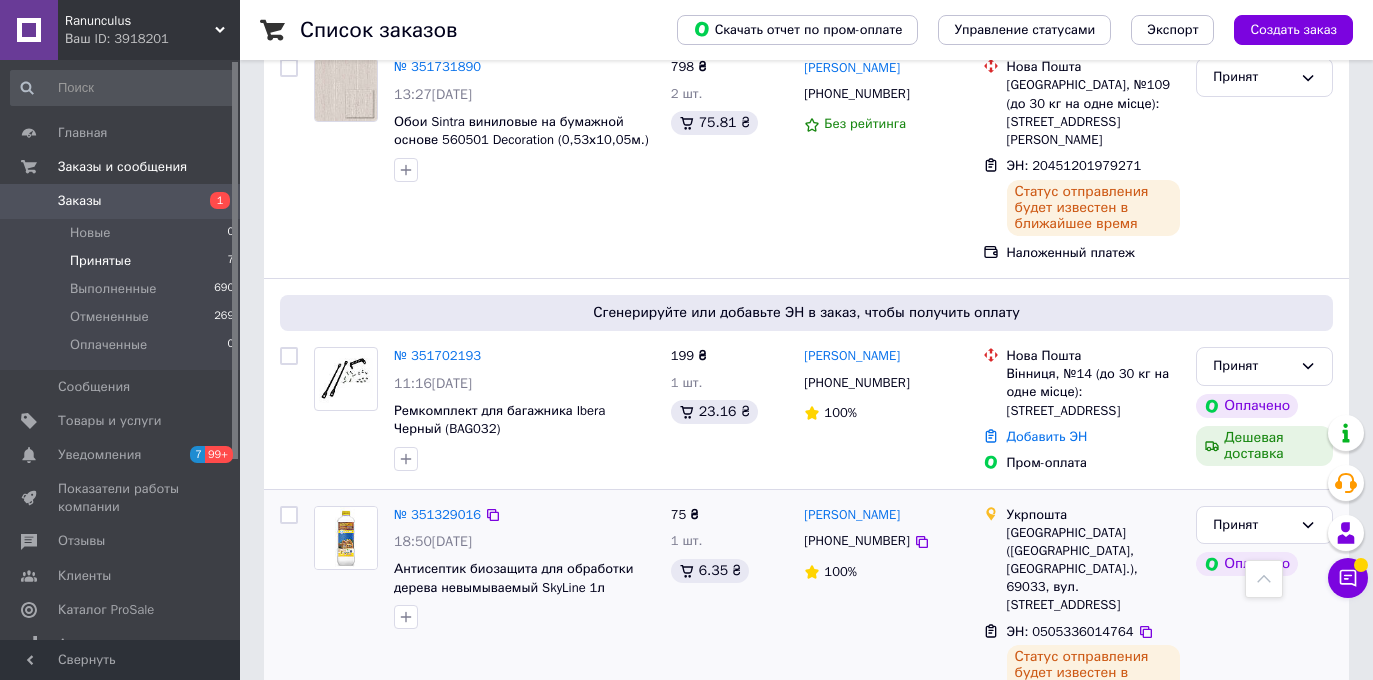 scroll, scrollTop: 1021, scrollLeft: 0, axis: vertical 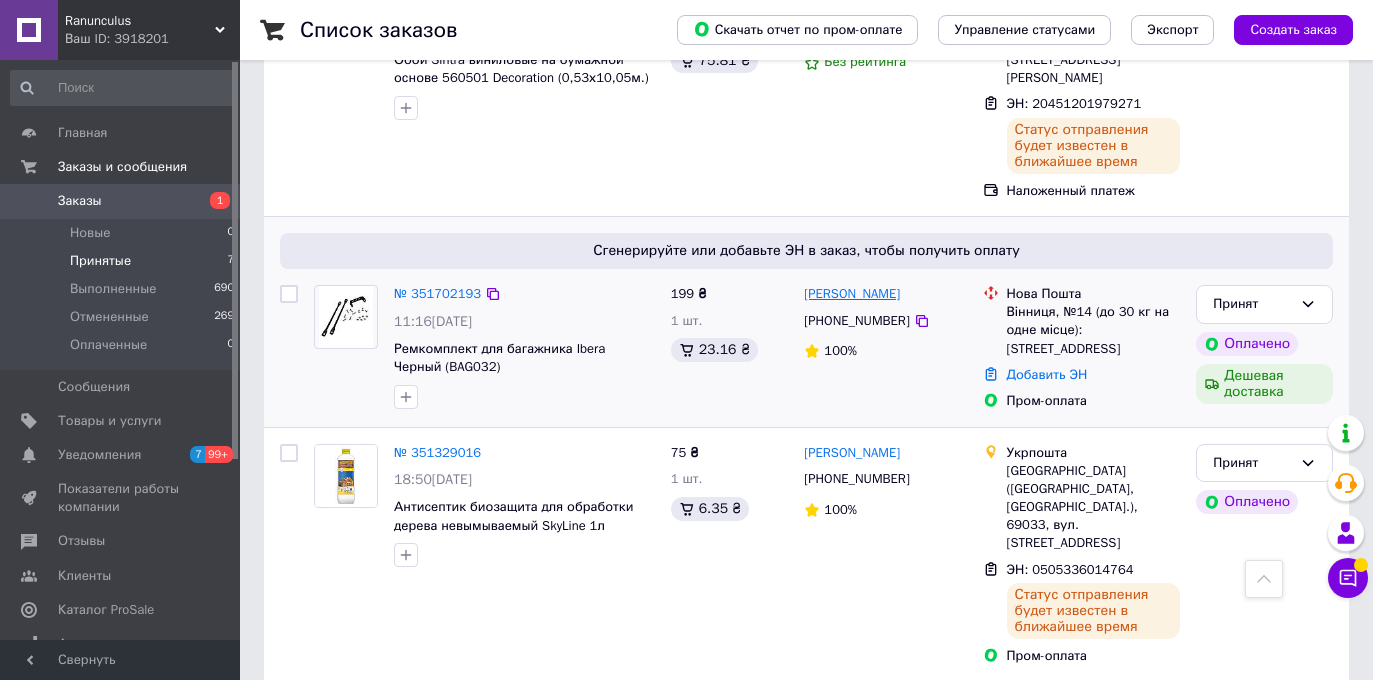 click on "[PERSON_NAME]" at bounding box center [852, 294] 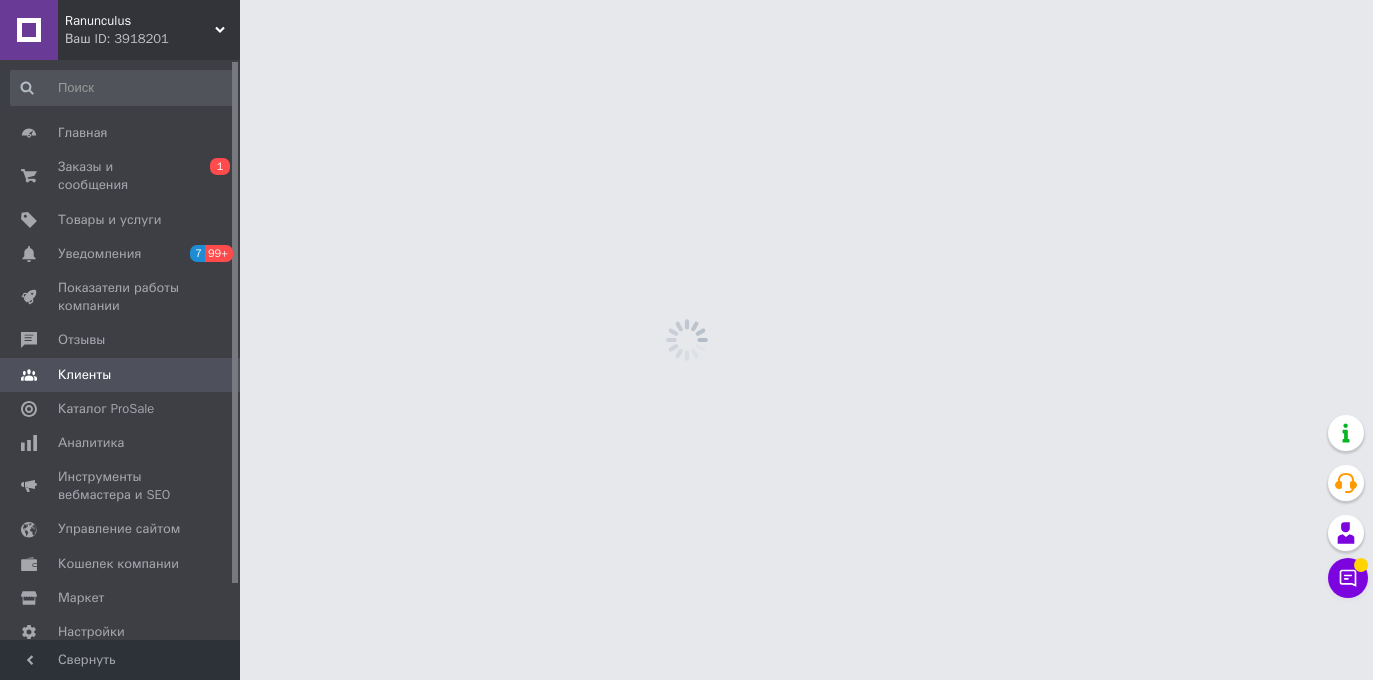 scroll, scrollTop: 0, scrollLeft: 0, axis: both 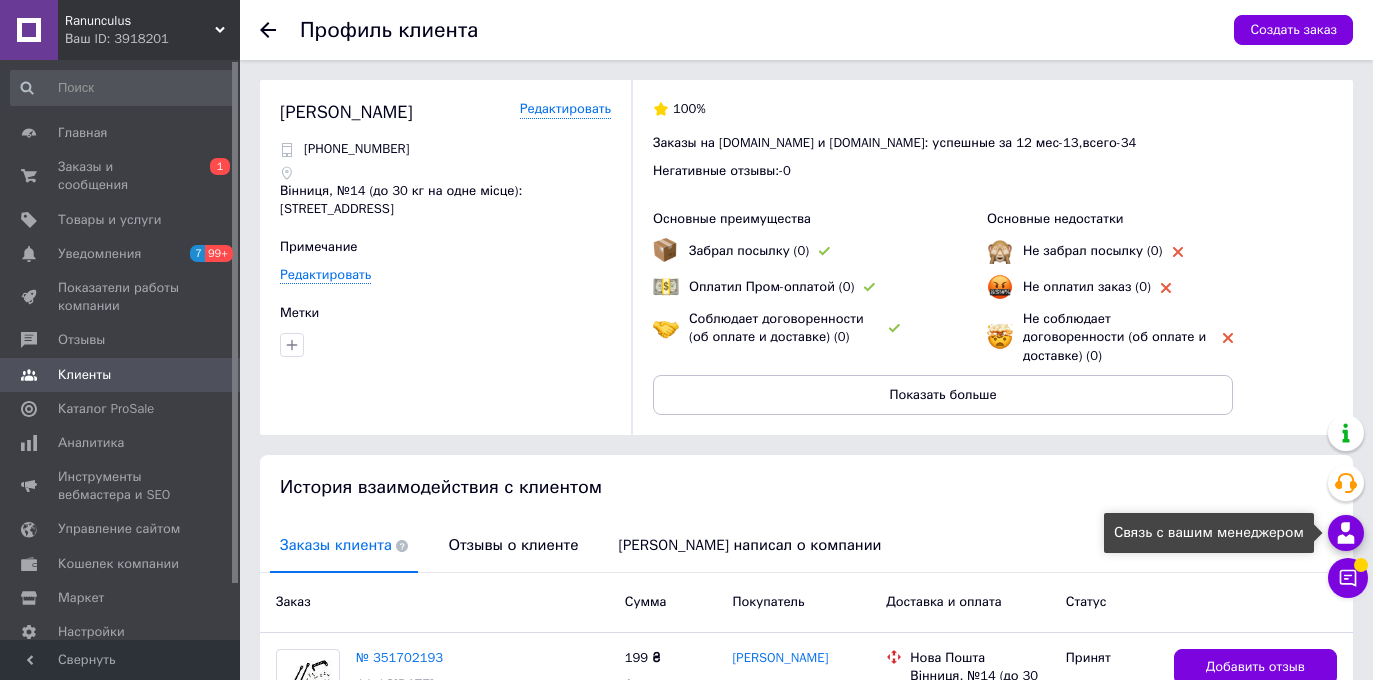 click 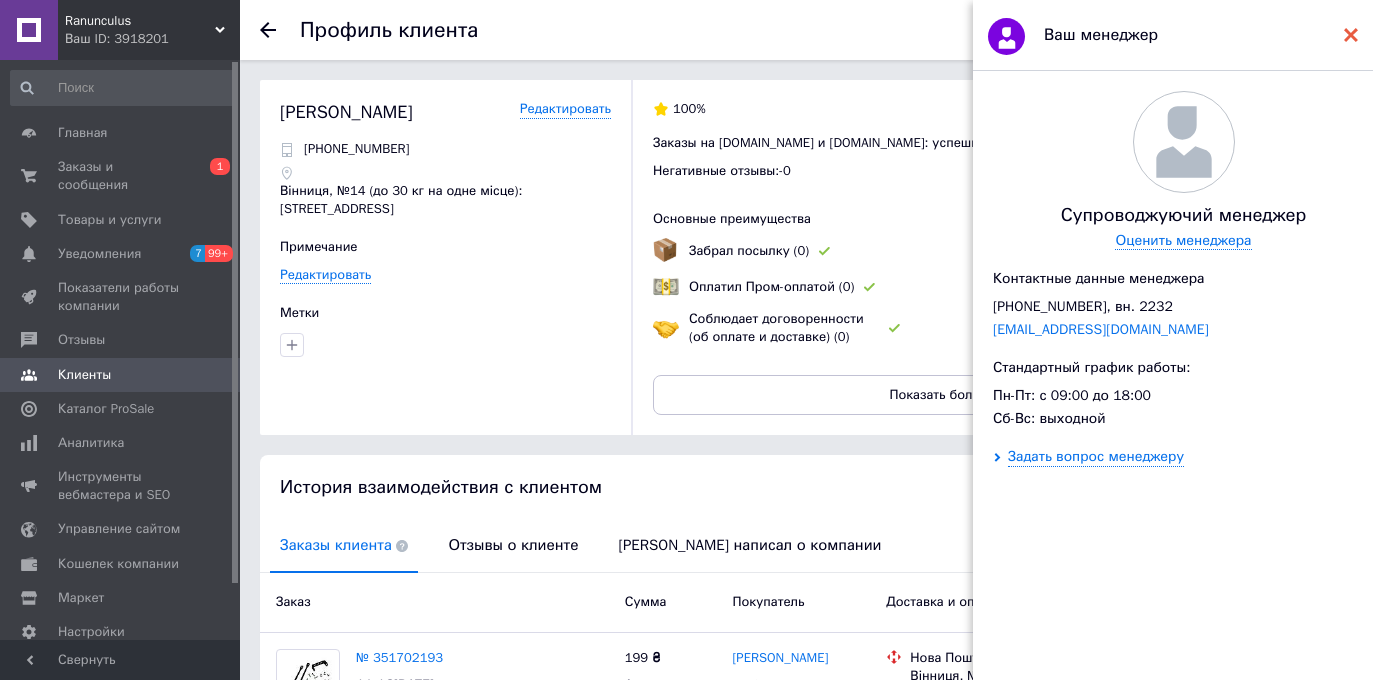 click 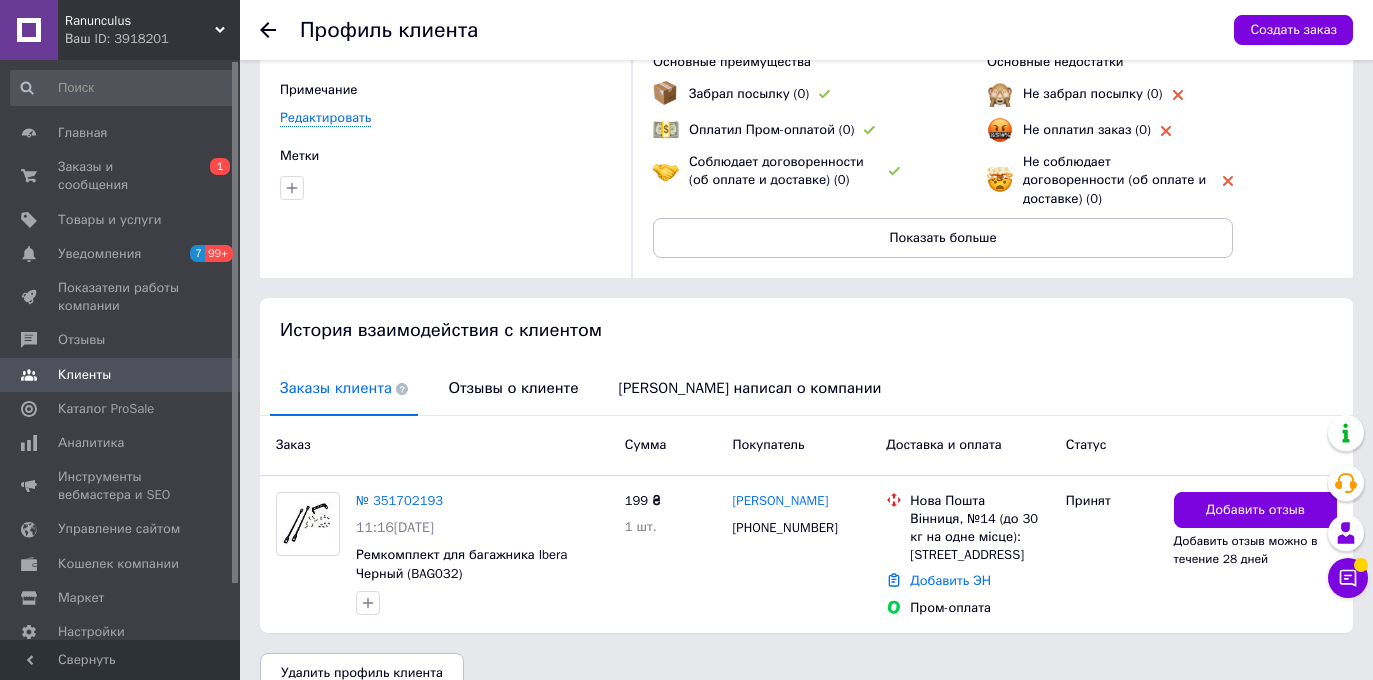 scroll, scrollTop: 208, scrollLeft: 0, axis: vertical 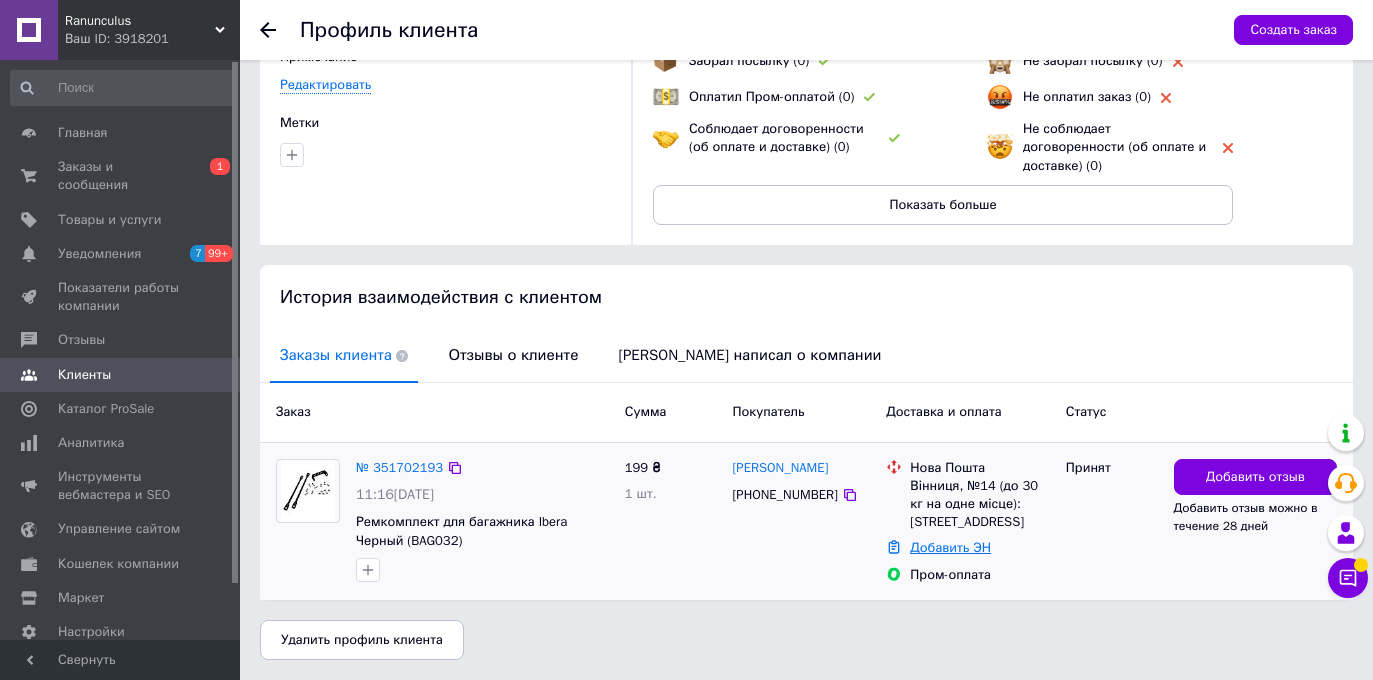 click on "Добавить ЭН" at bounding box center (950, 547) 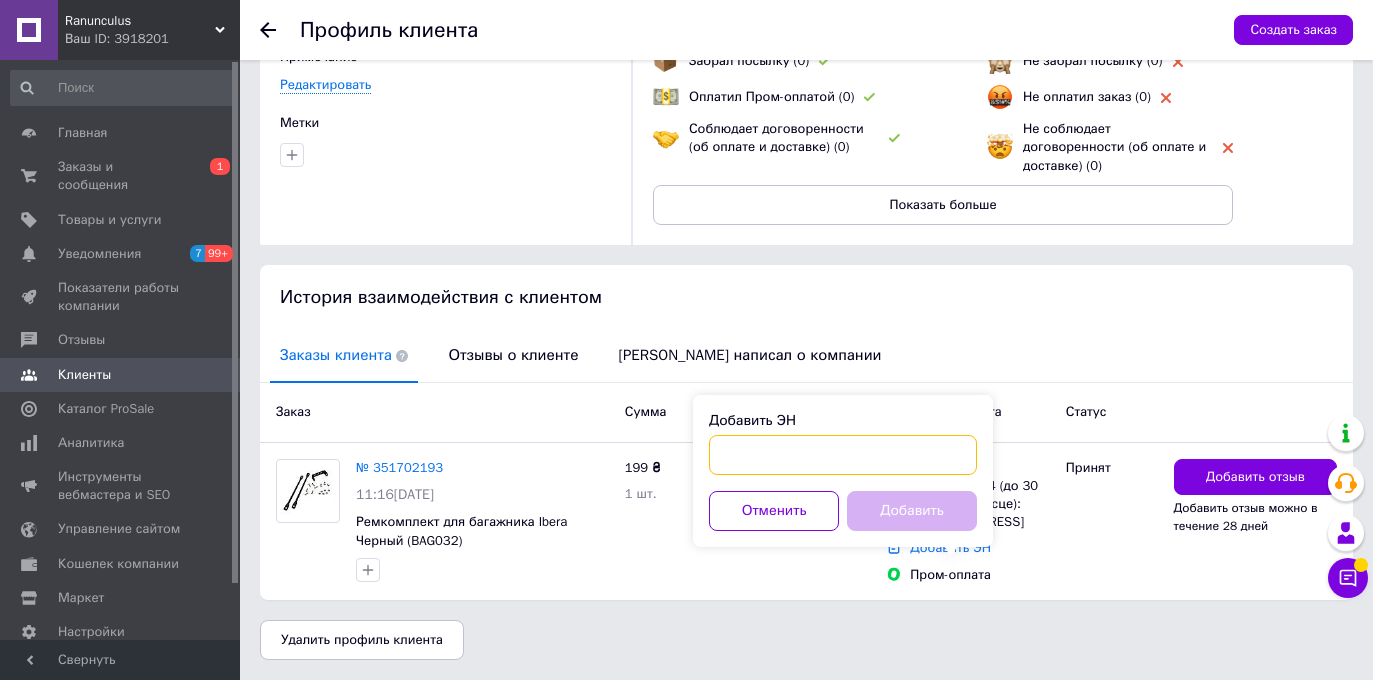 click on "Добавить ЭН" at bounding box center (843, 455) 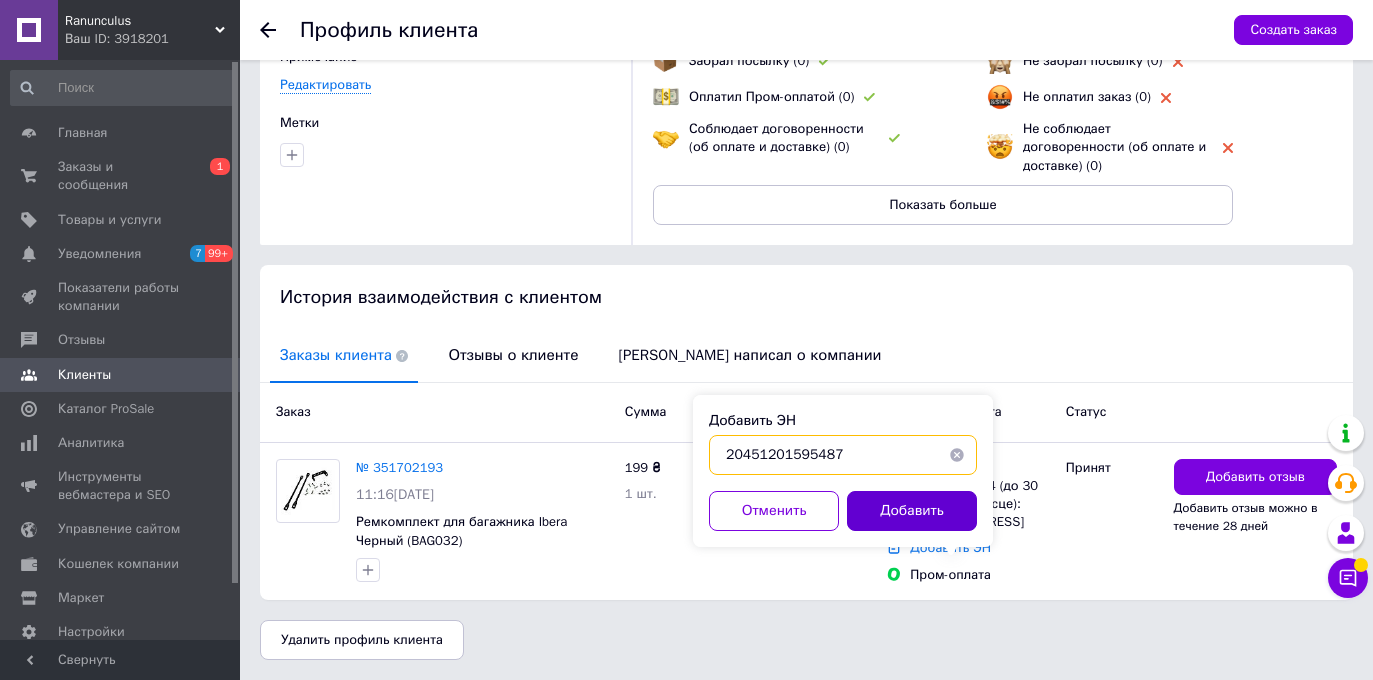 type on "20451201595487" 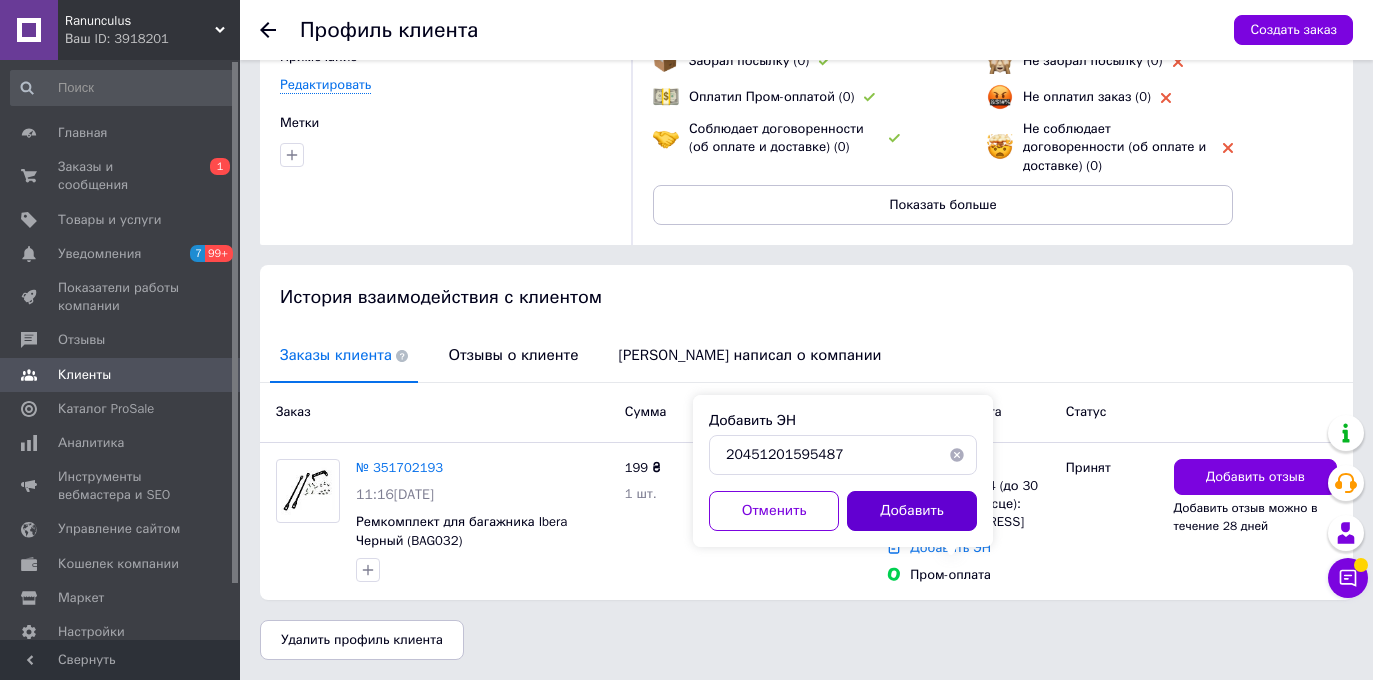 click on "Добавить" at bounding box center [912, 511] 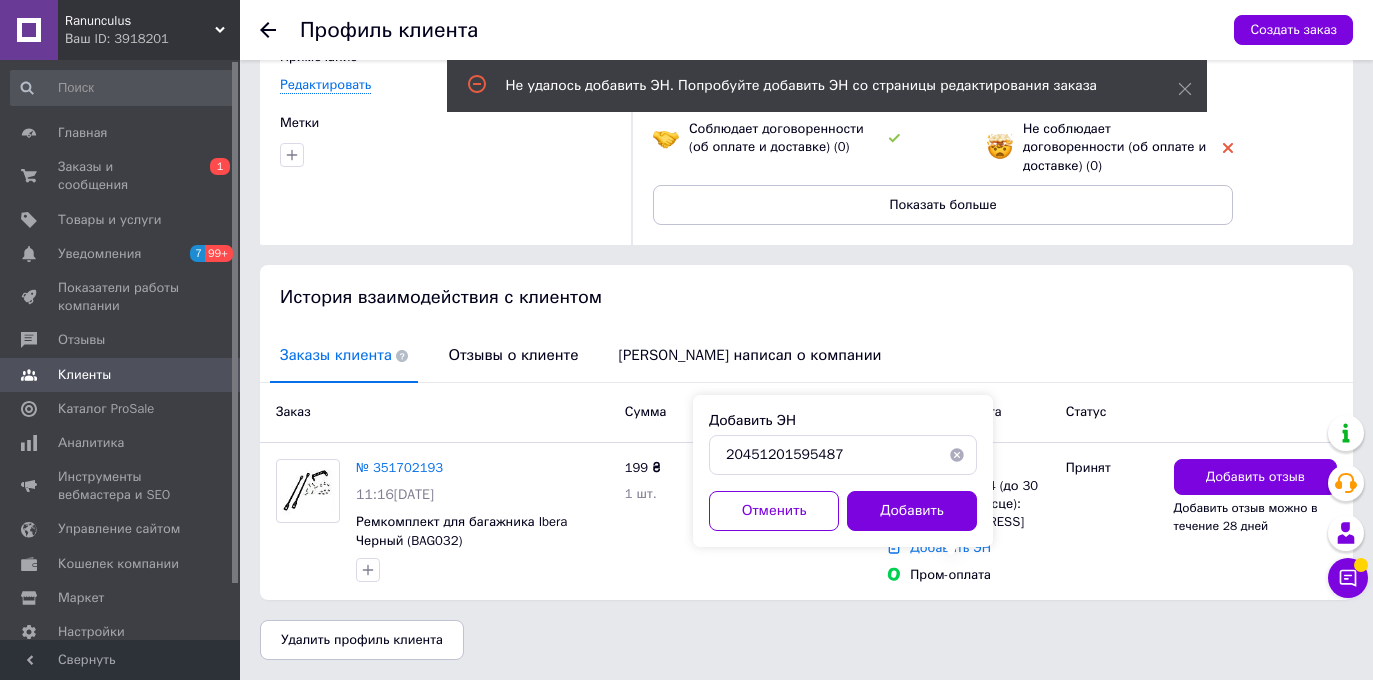 click at bounding box center [957, 455] 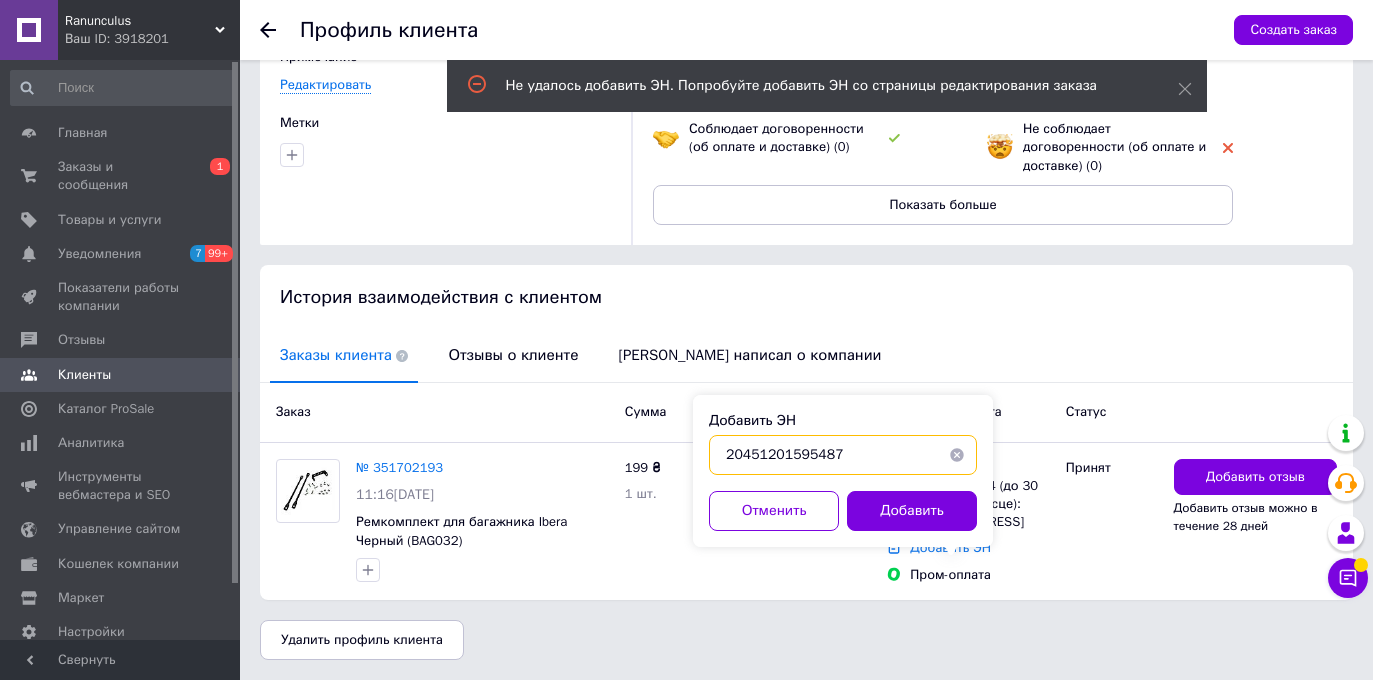 type 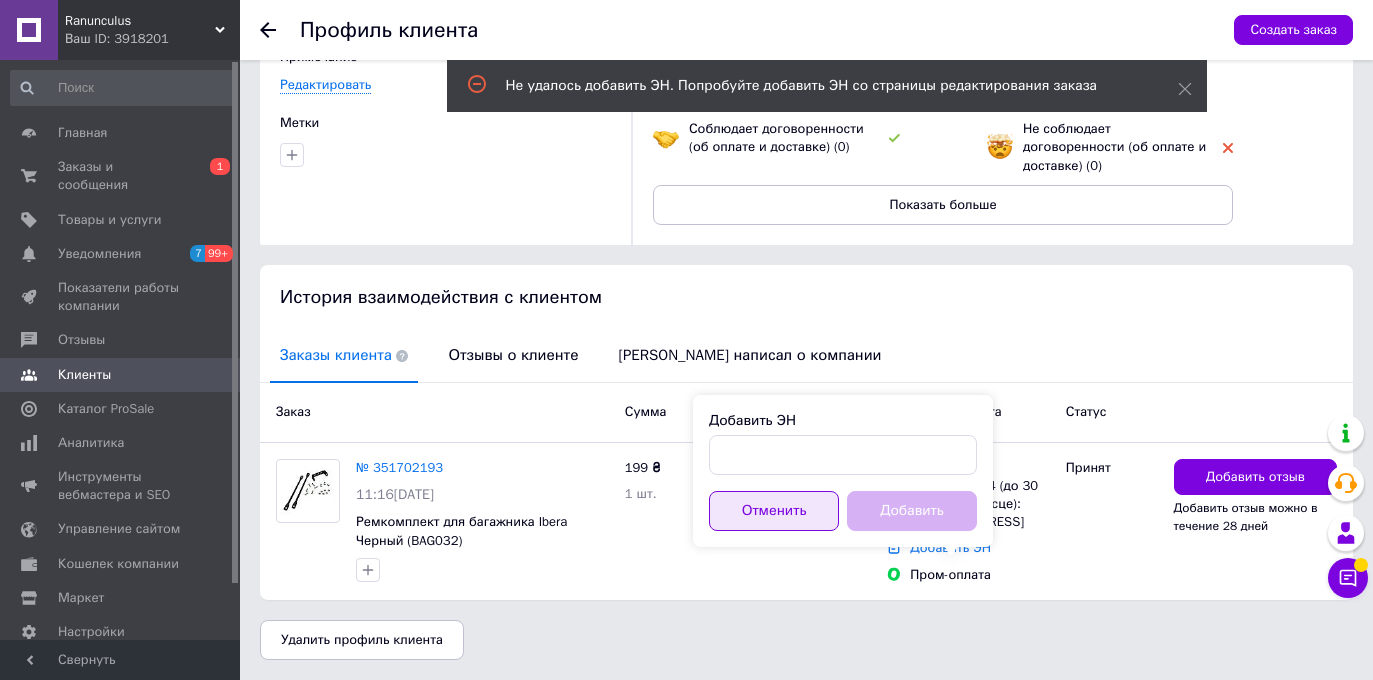 click on "Отменить" at bounding box center (774, 511) 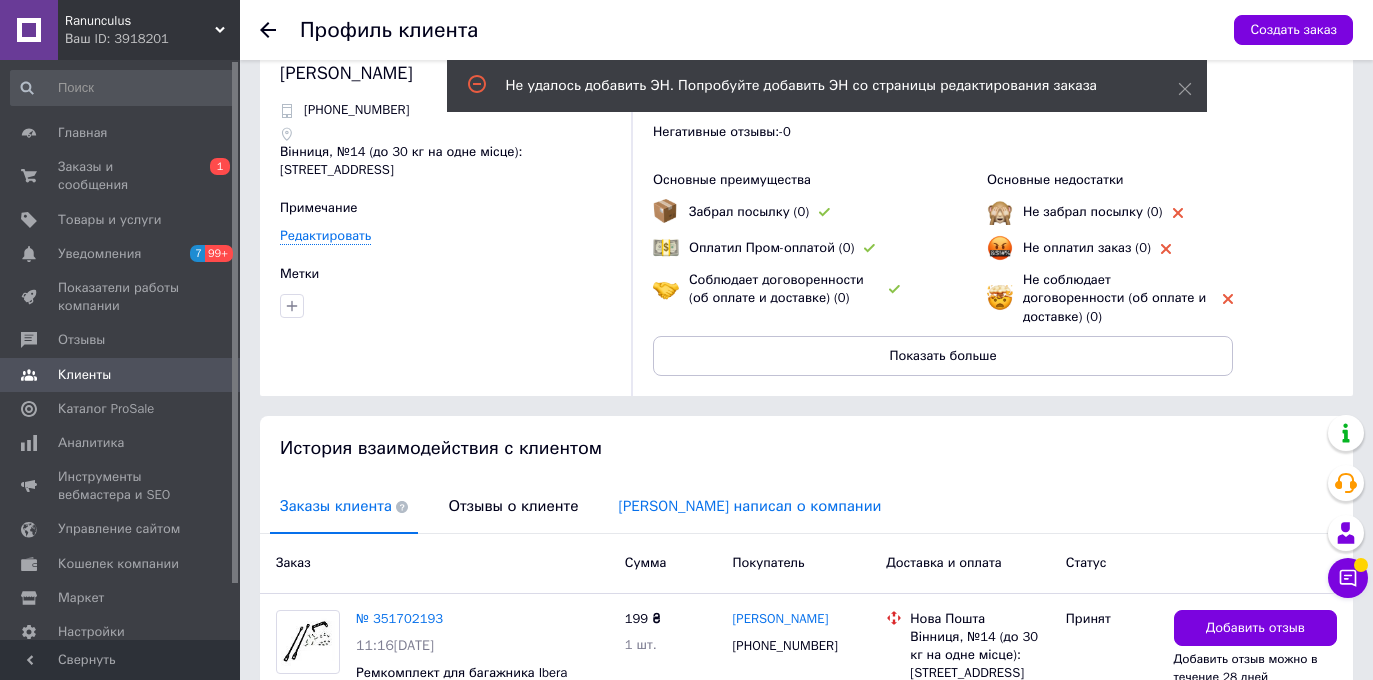 scroll, scrollTop: 0, scrollLeft: 0, axis: both 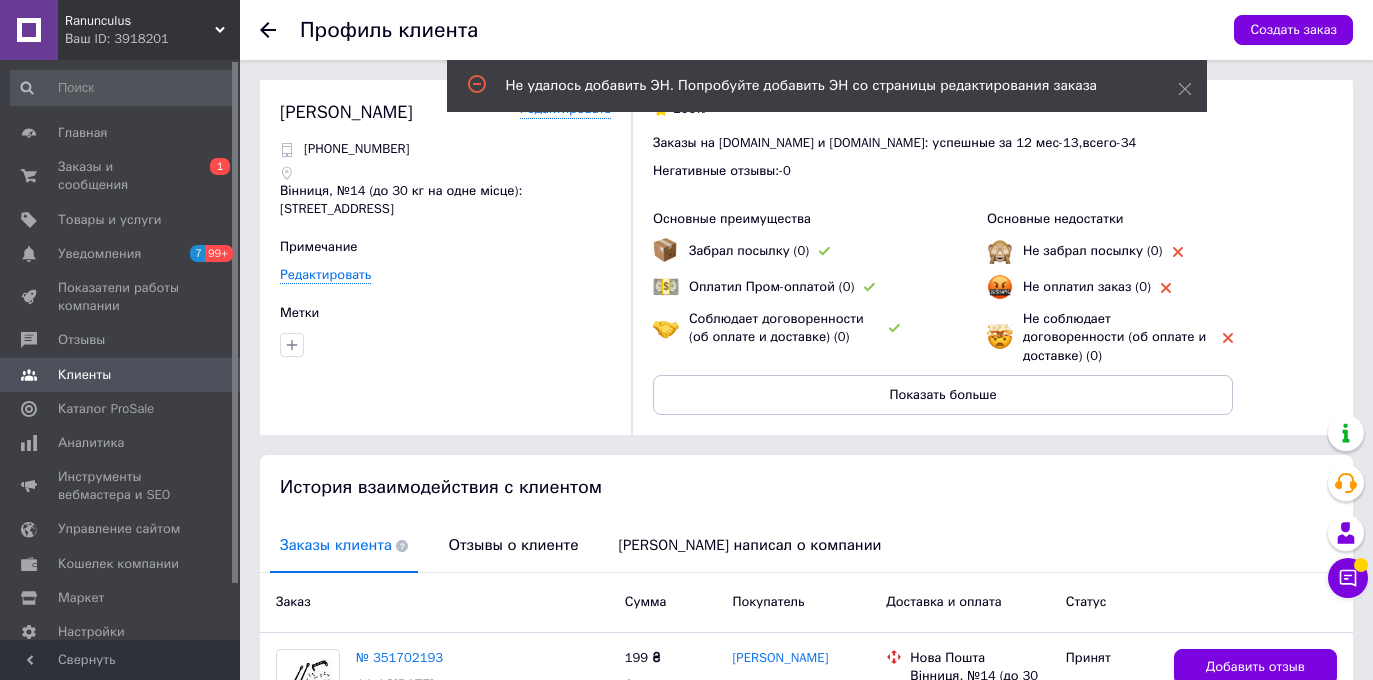 click on "История взаимодействия с клиентом" at bounding box center [806, 487] 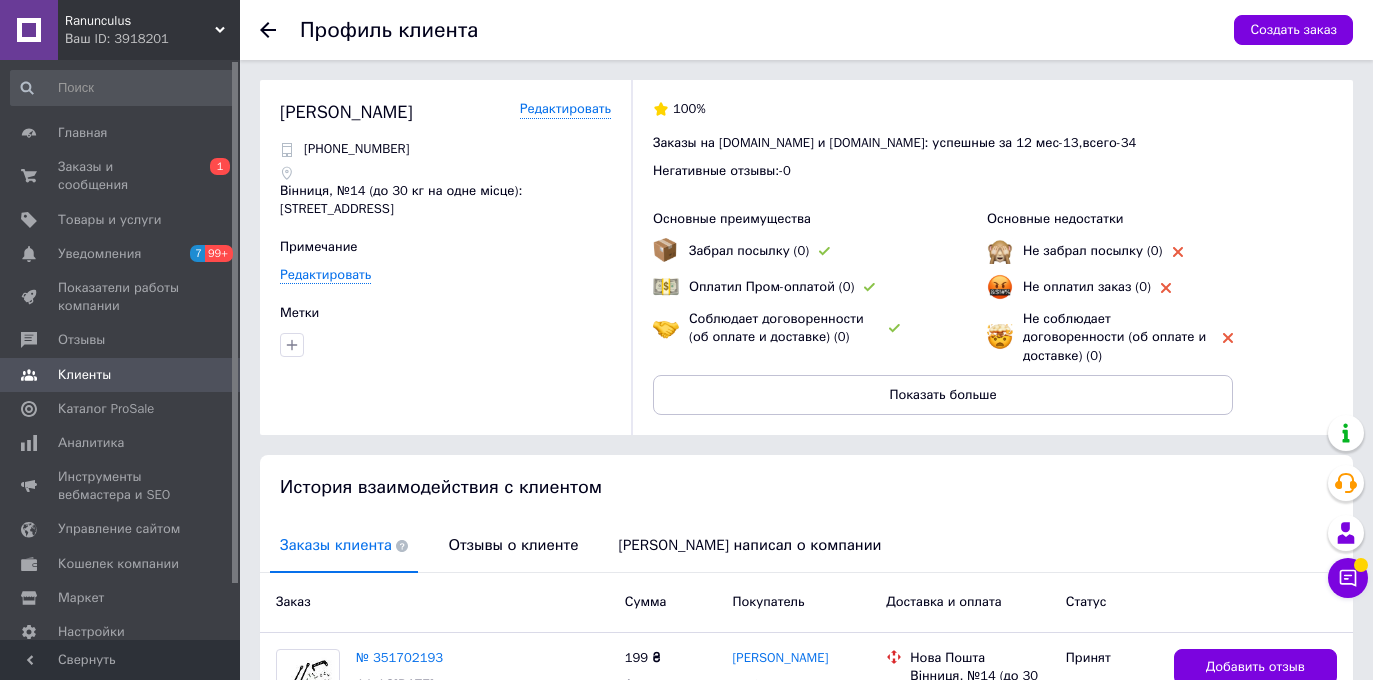 click 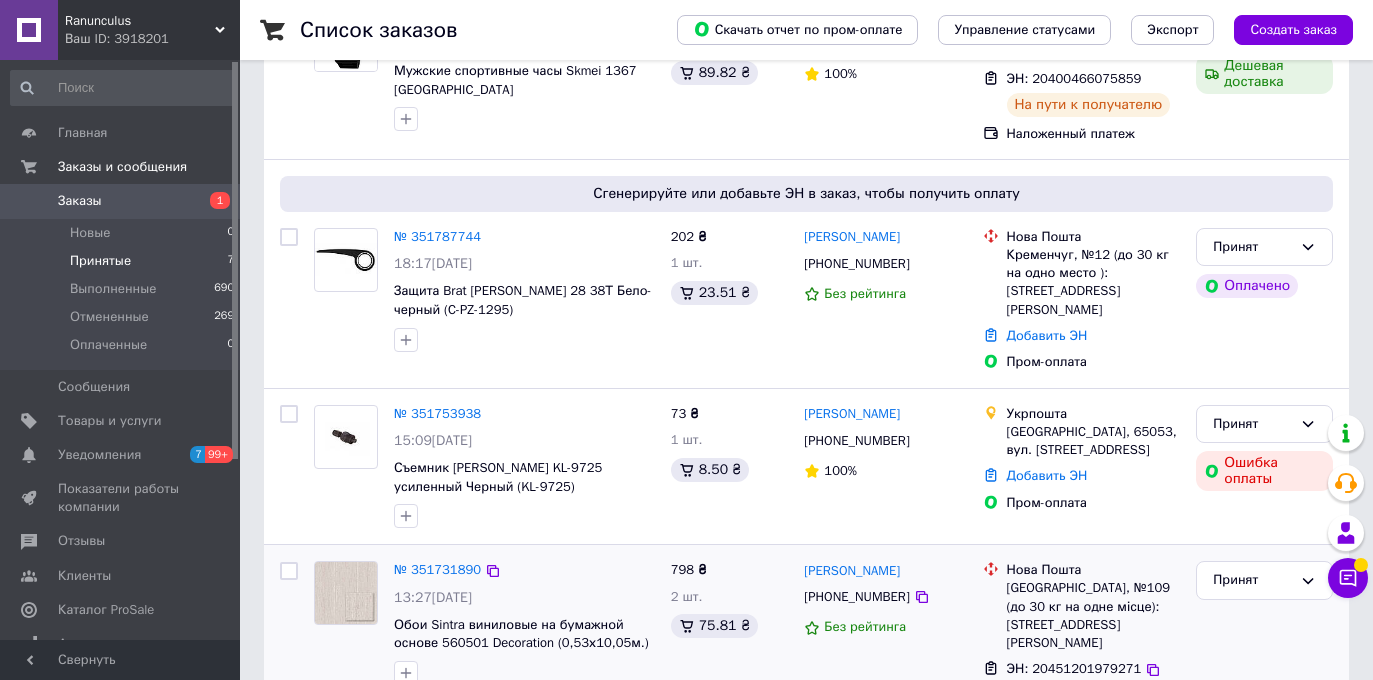 scroll, scrollTop: 1110, scrollLeft: 0, axis: vertical 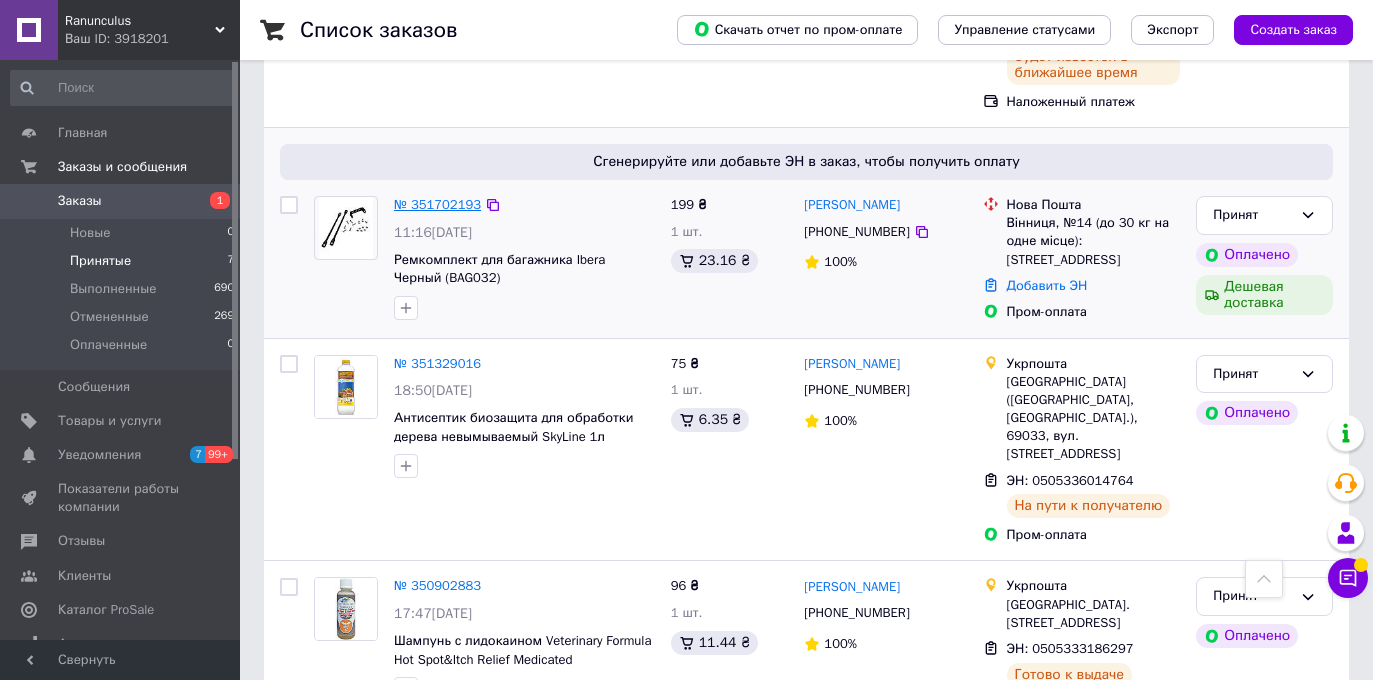 click on "№ 351702193" at bounding box center (437, 204) 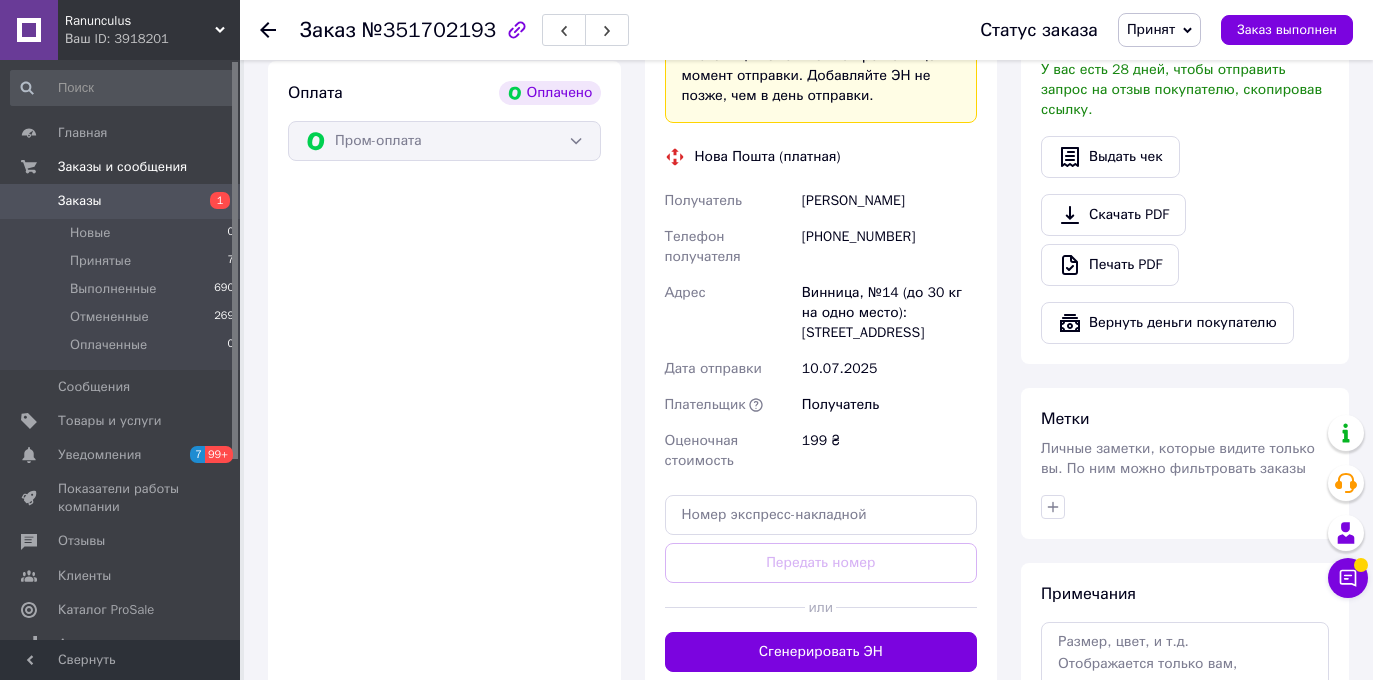 scroll, scrollTop: 691, scrollLeft: 0, axis: vertical 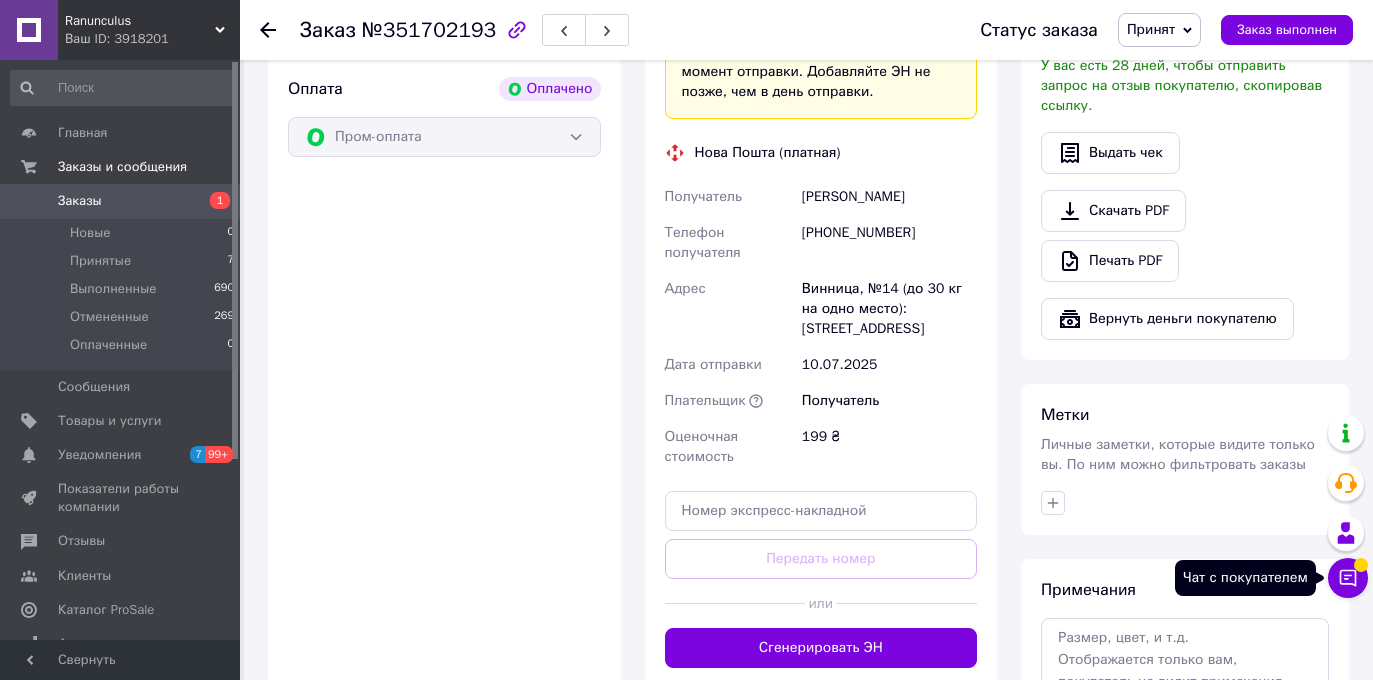 click 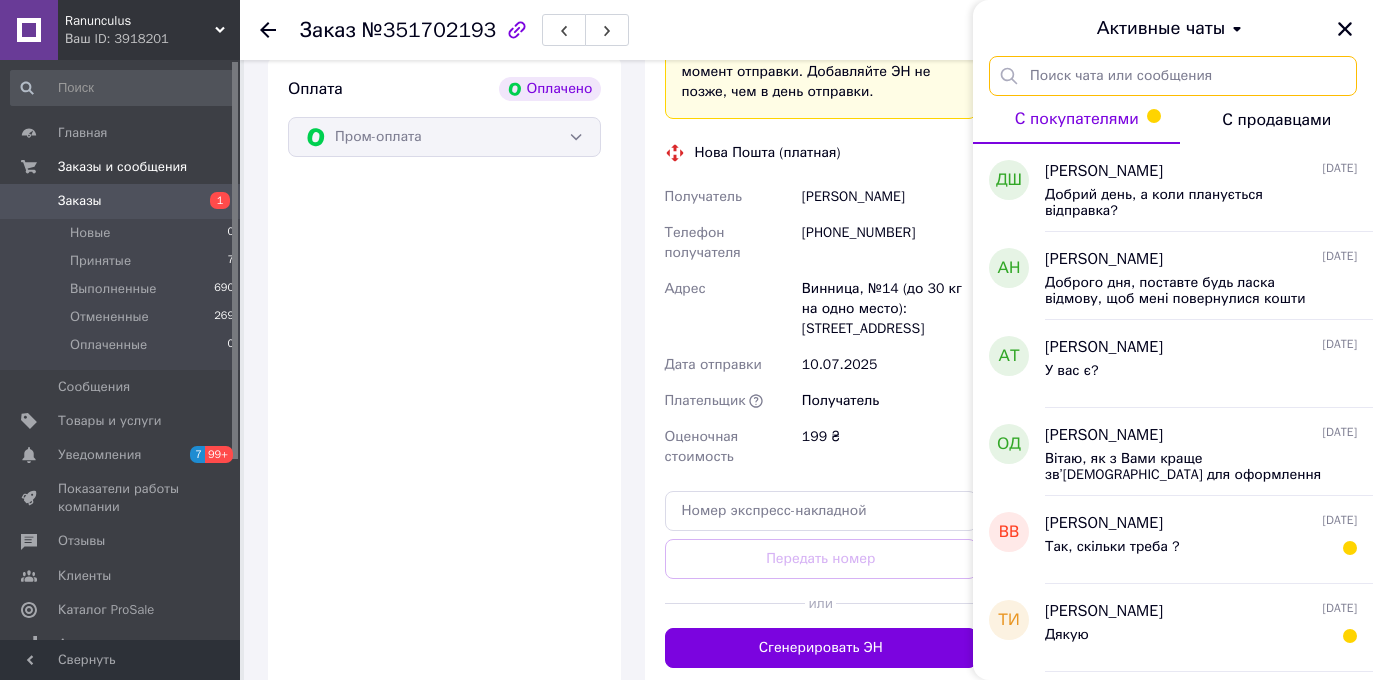 click at bounding box center [1173, 76] 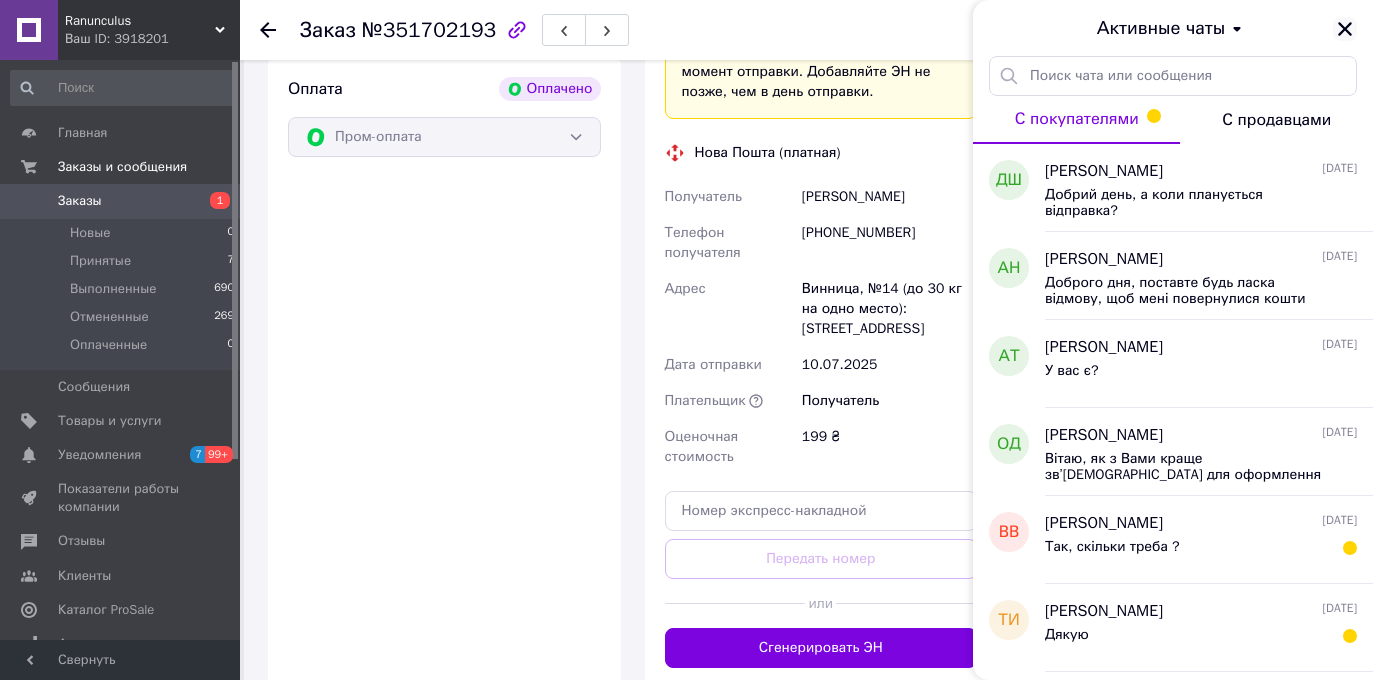click 